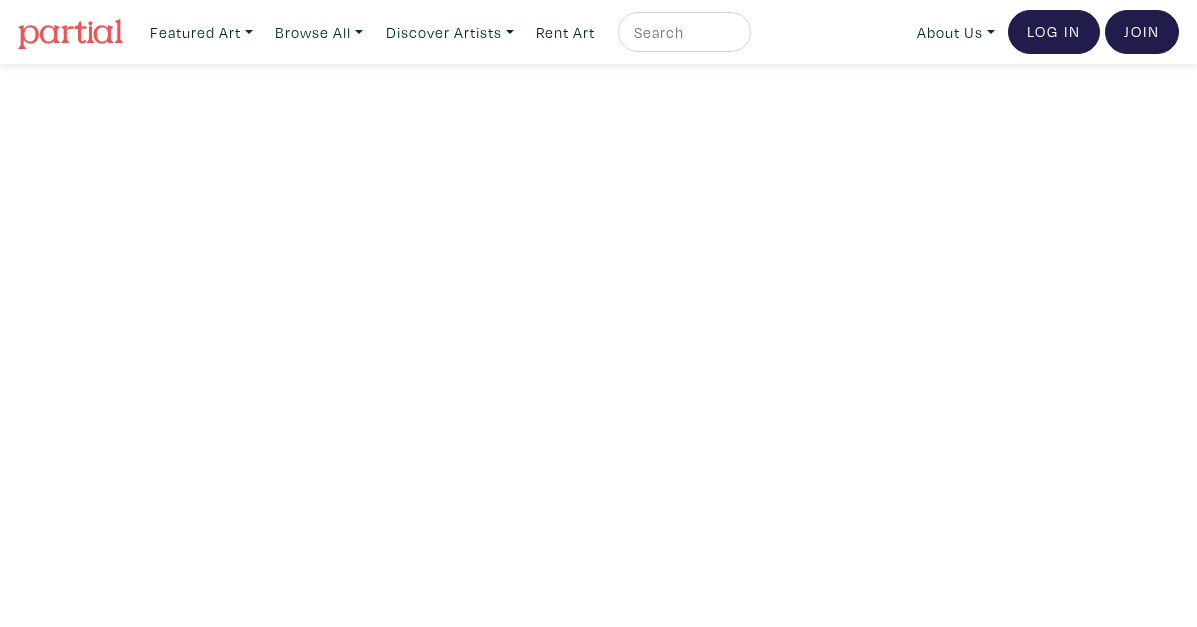 scroll, scrollTop: 0, scrollLeft: 0, axis: both 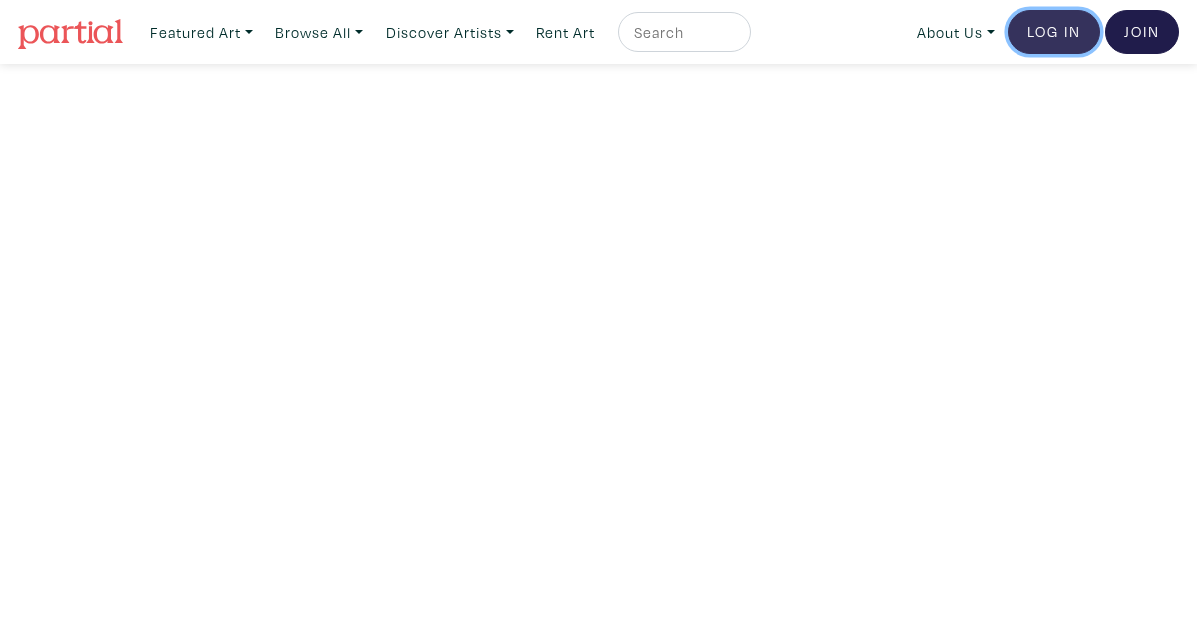 click on "Log In" at bounding box center [1054, 32] 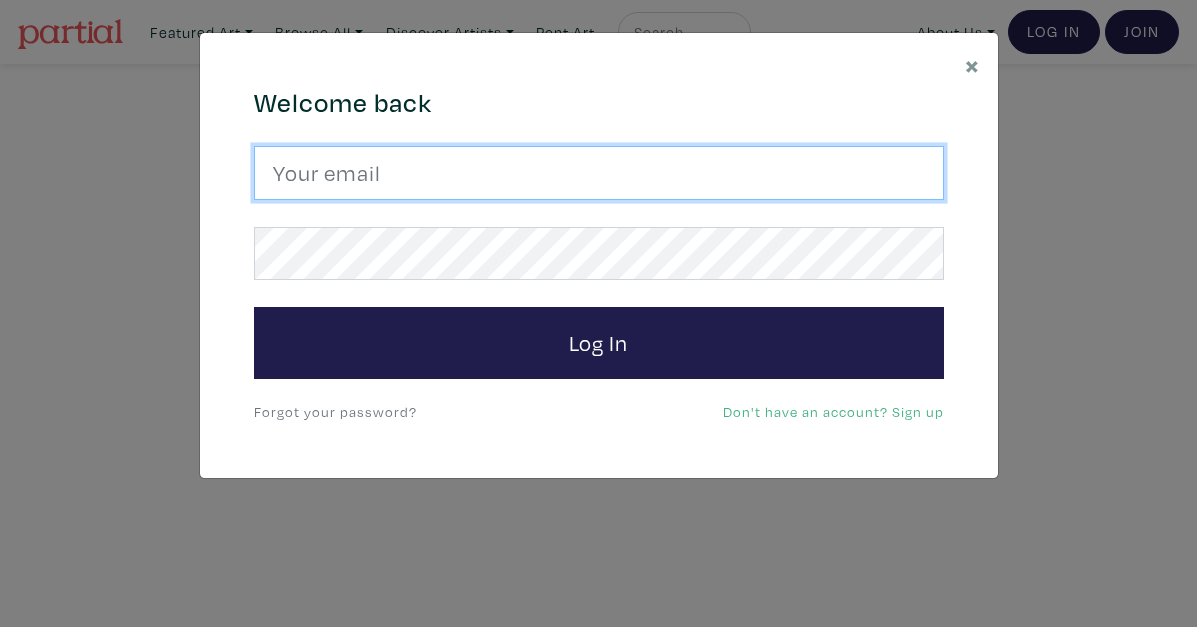 click at bounding box center (599, 173) 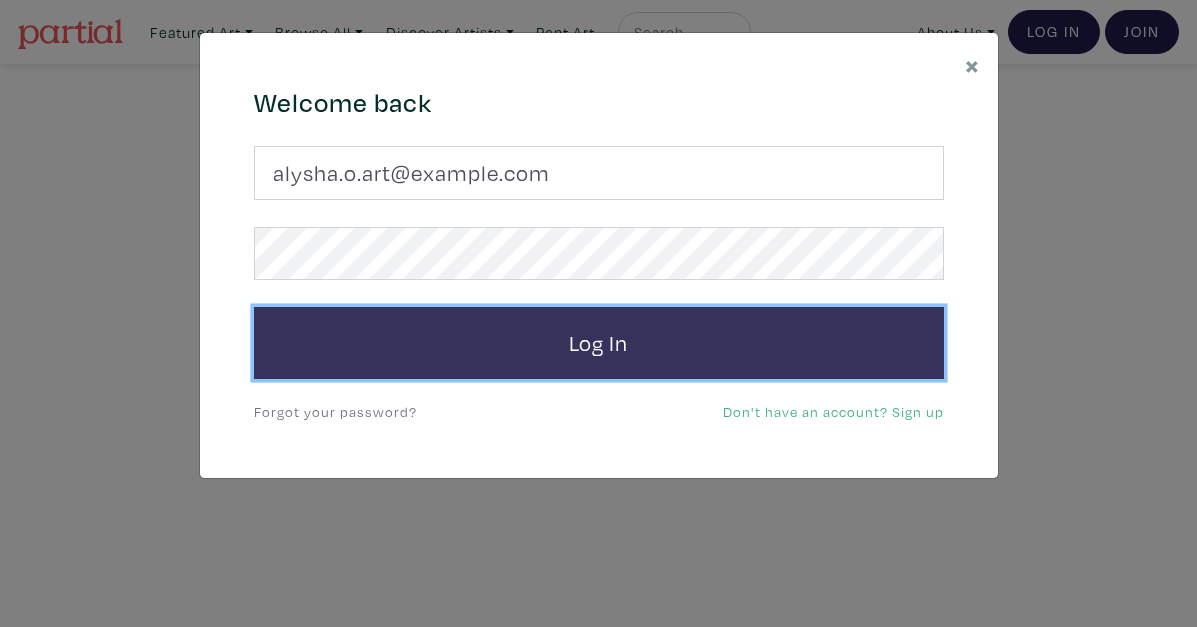 click on "Log In" at bounding box center [599, 343] 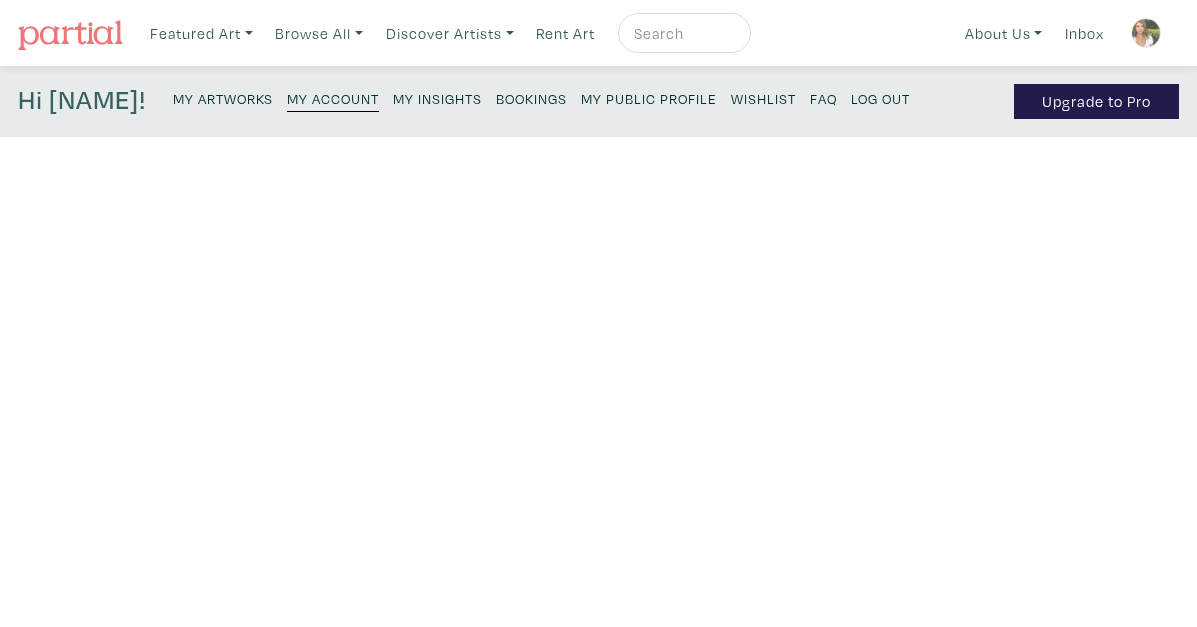 scroll, scrollTop: 0, scrollLeft: 0, axis: both 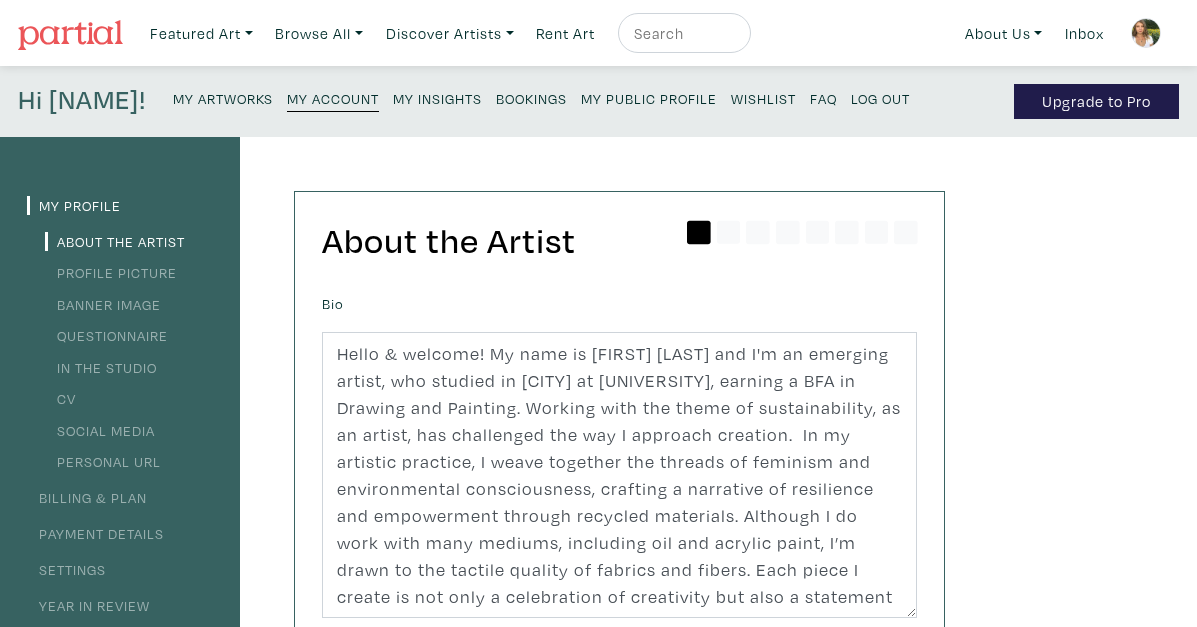 click on "My Artworks" at bounding box center [223, 98] 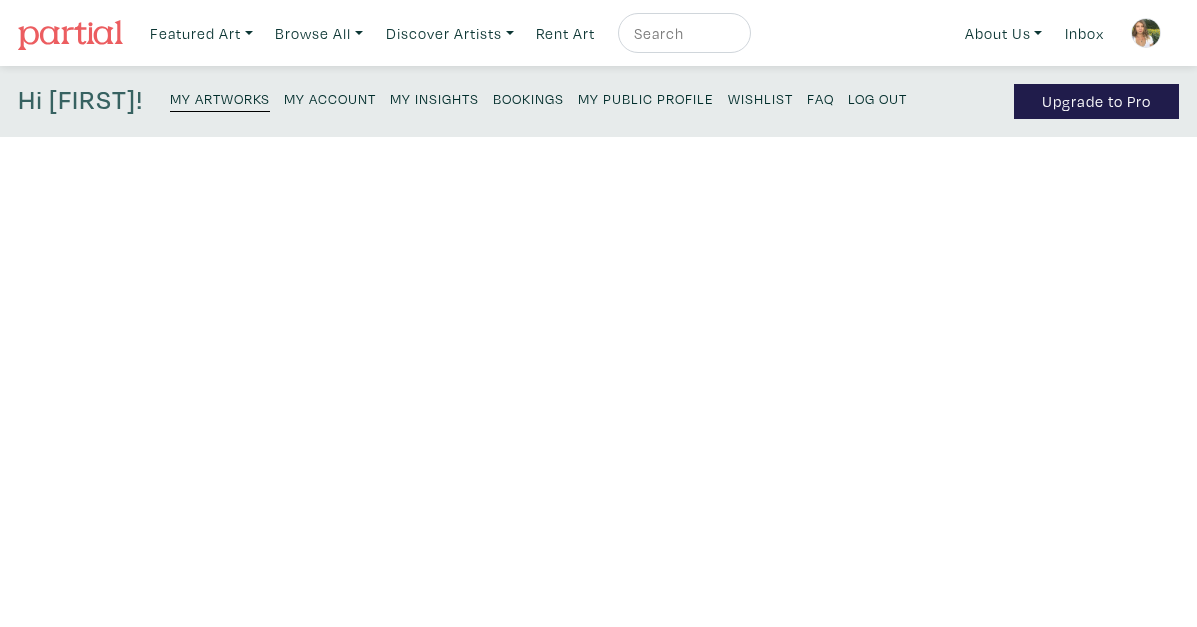 scroll, scrollTop: 0, scrollLeft: 0, axis: both 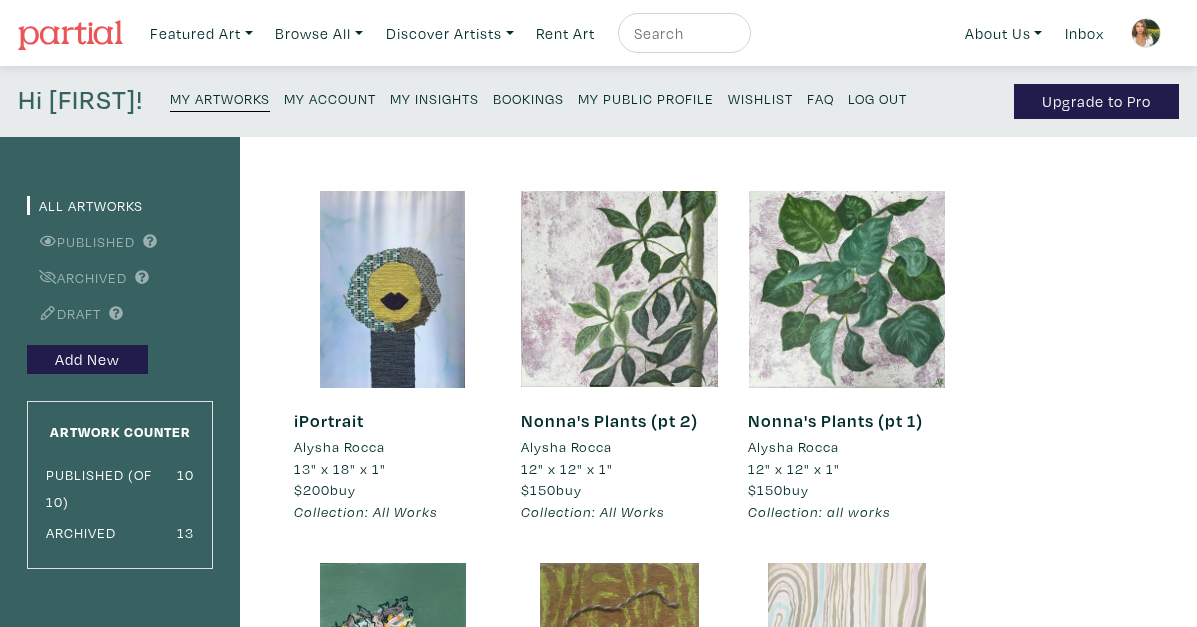 click at bounding box center [619, 289] 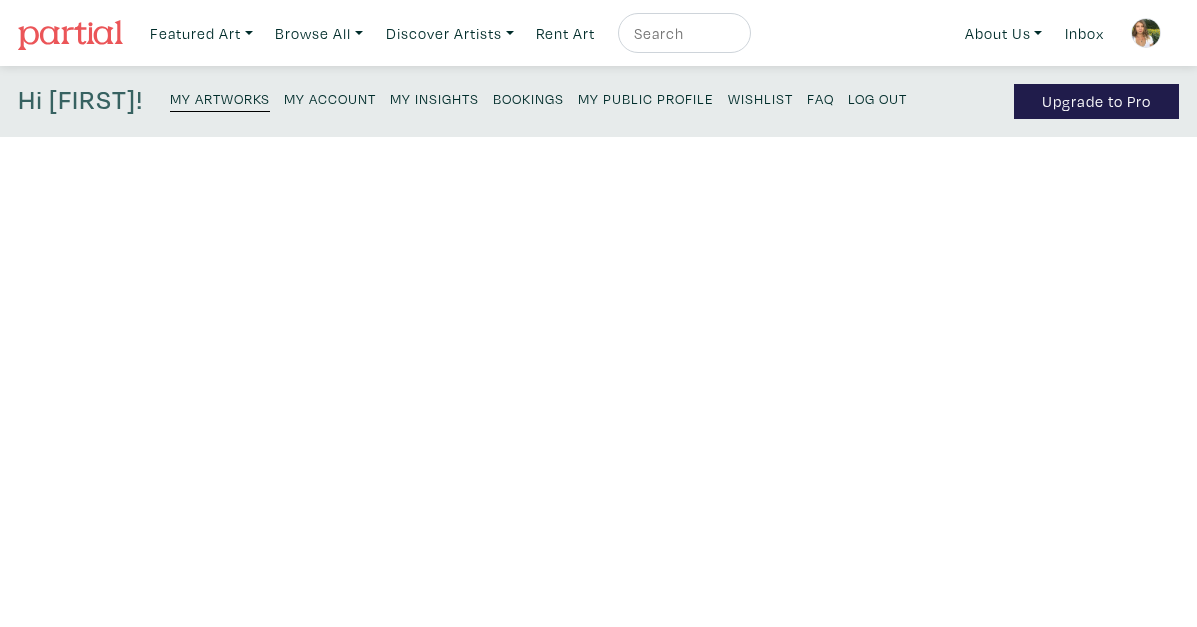scroll, scrollTop: 0, scrollLeft: 0, axis: both 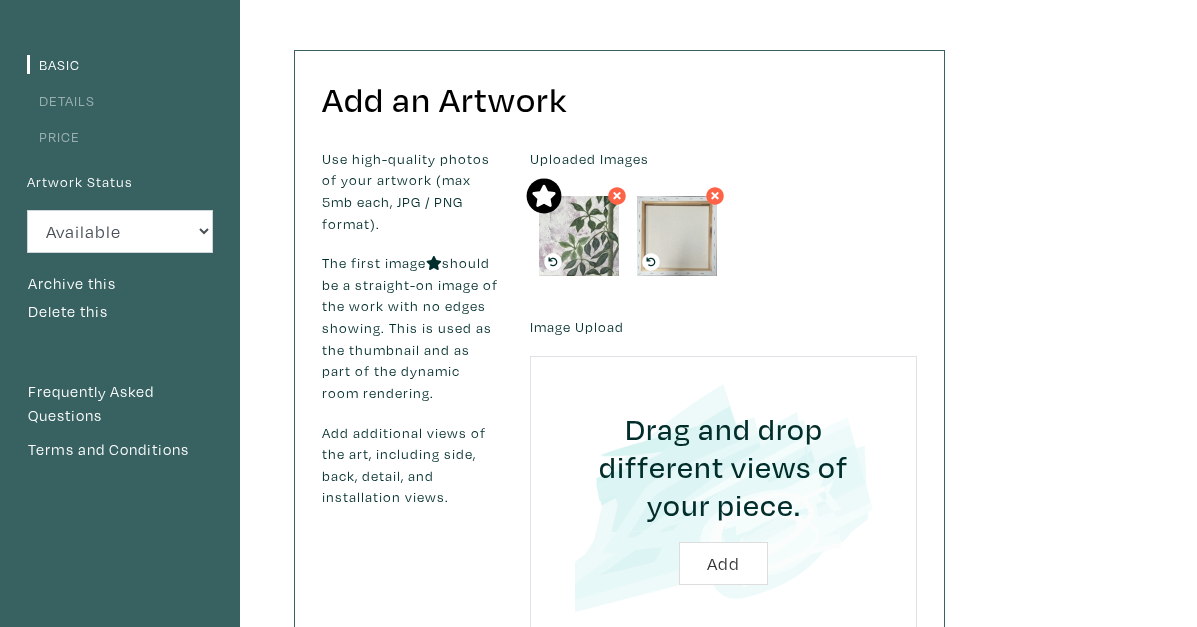 click on "Delete this" at bounding box center (120, 310) 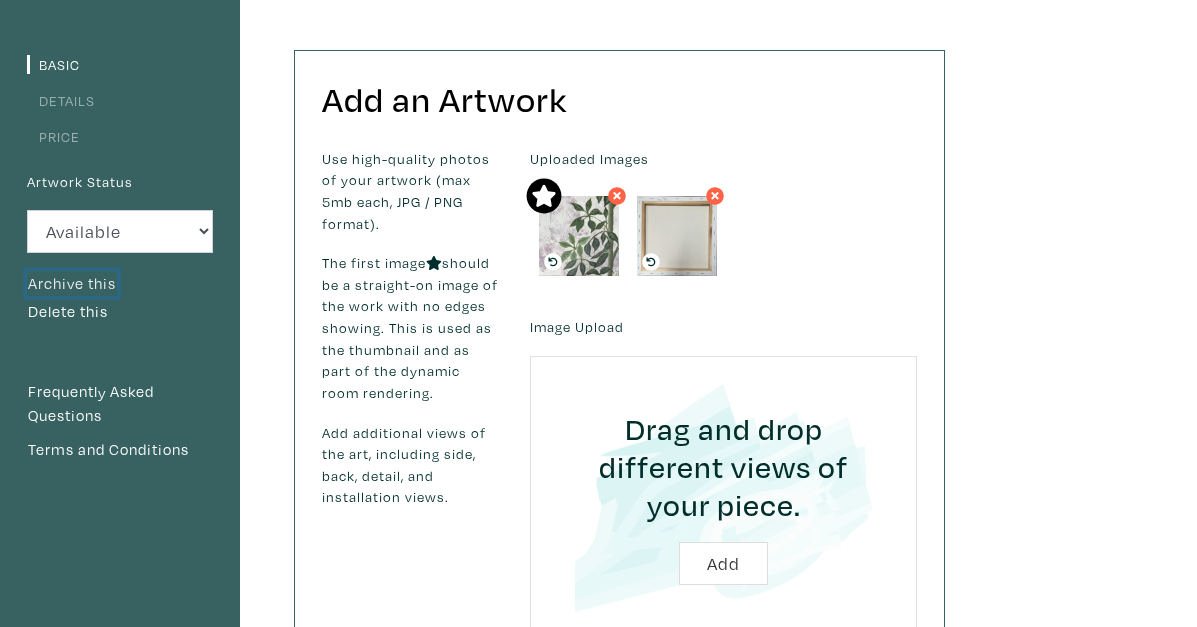 click on "Archive this" at bounding box center (72, 284) 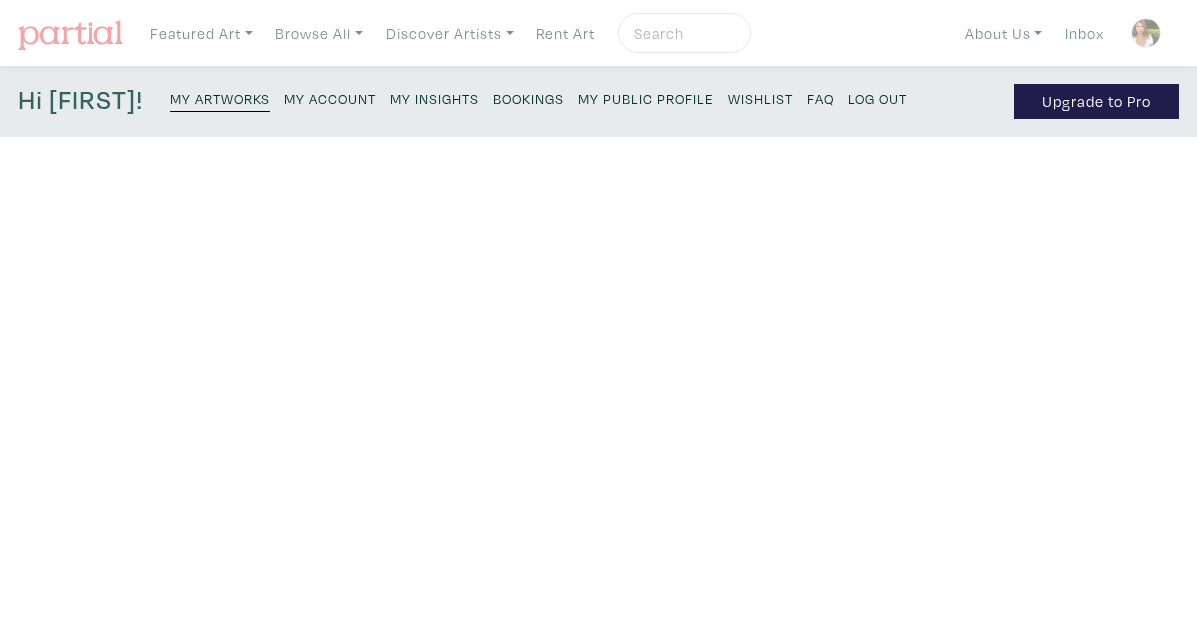 scroll, scrollTop: 141, scrollLeft: 0, axis: vertical 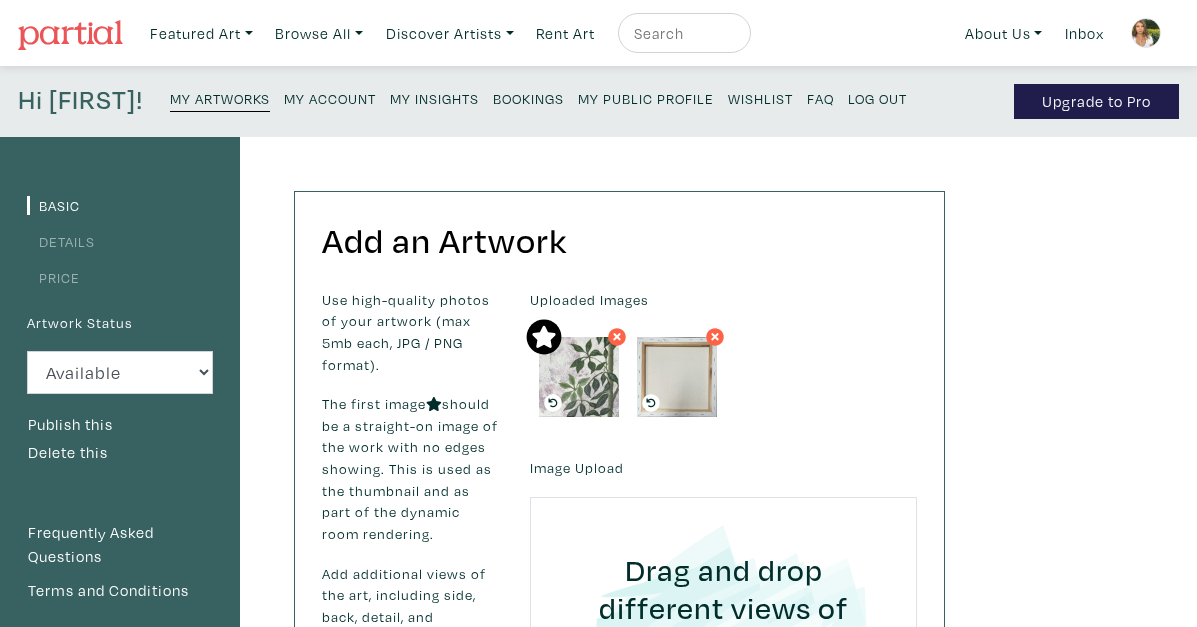 click on "My Artworks" at bounding box center (220, 98) 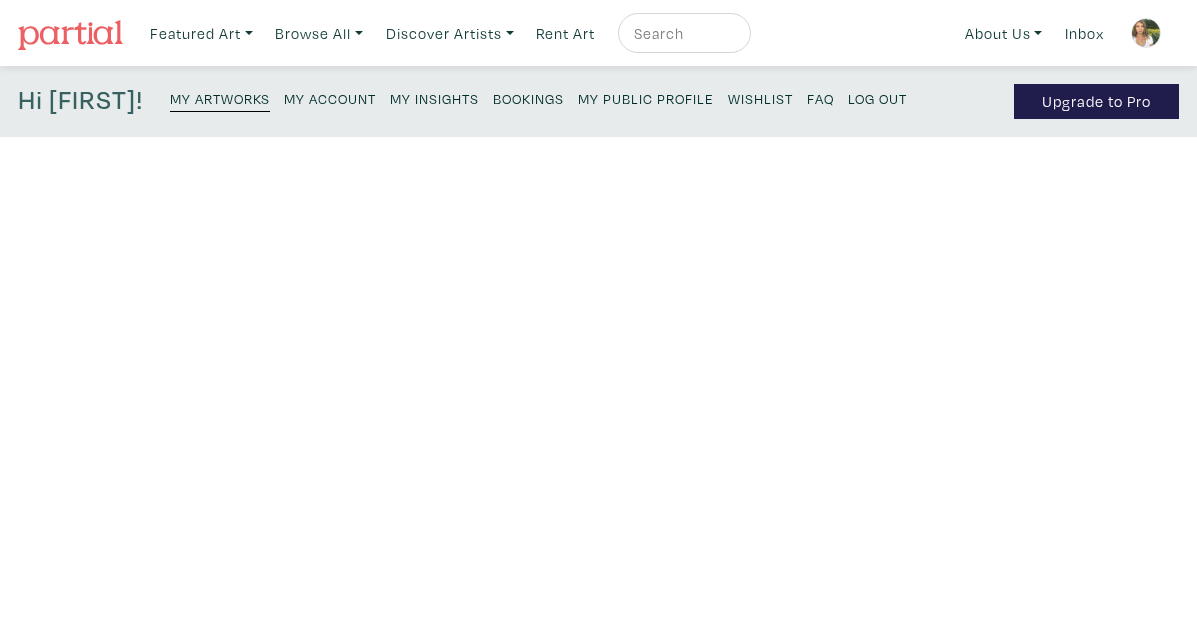 scroll, scrollTop: 0, scrollLeft: 0, axis: both 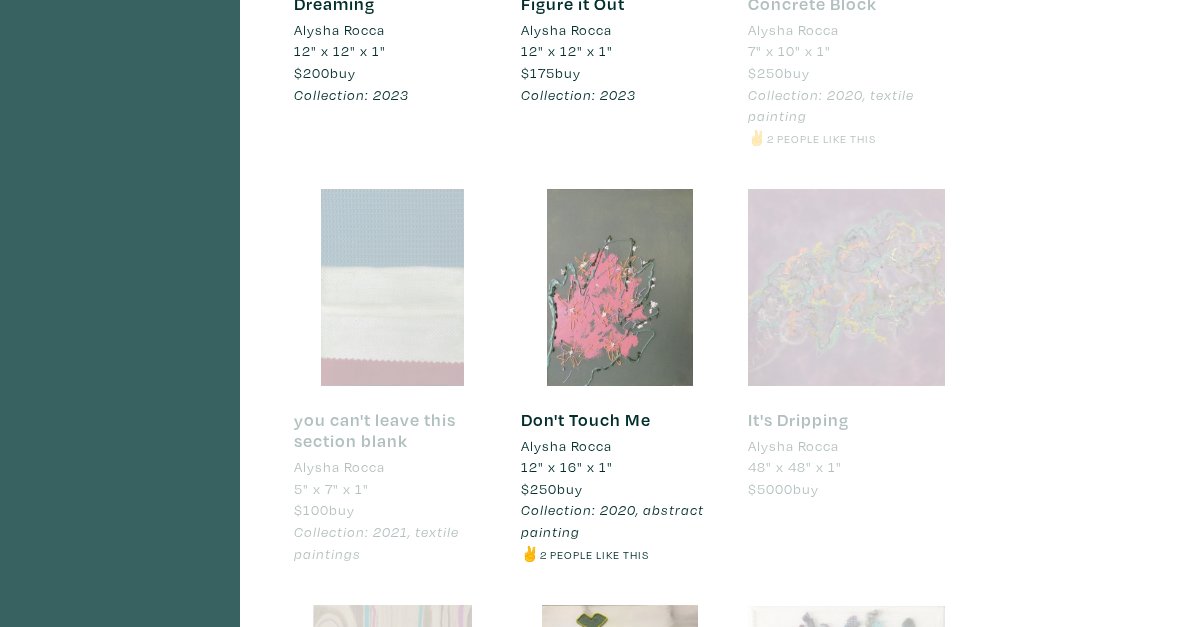 click at bounding box center [392, 287] 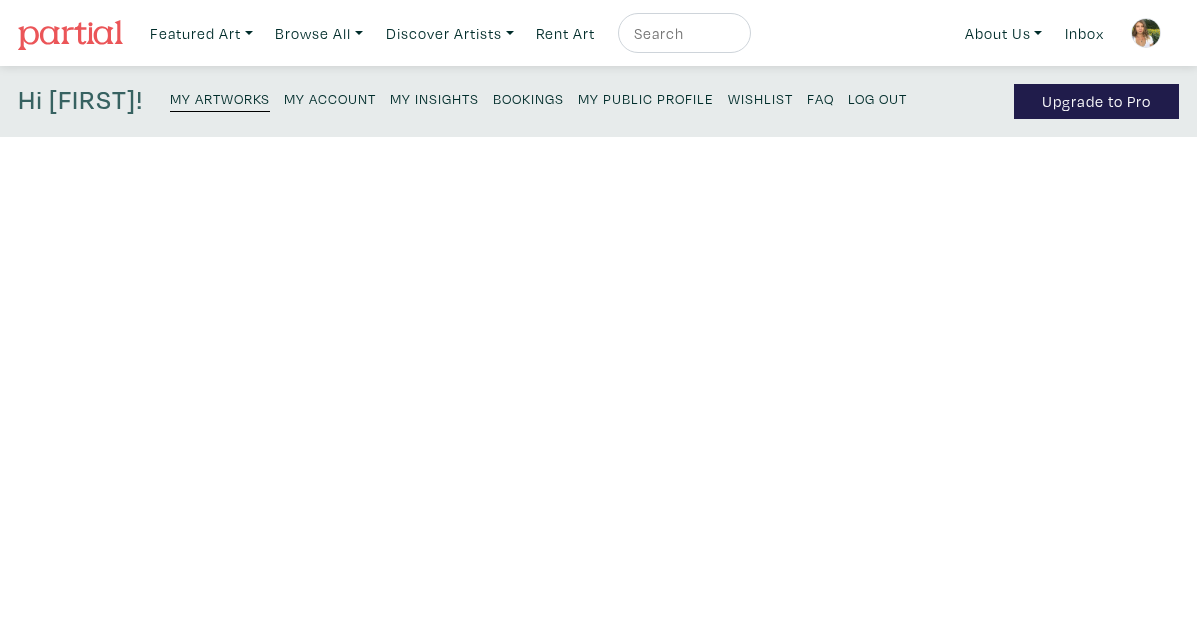 scroll, scrollTop: 0, scrollLeft: 0, axis: both 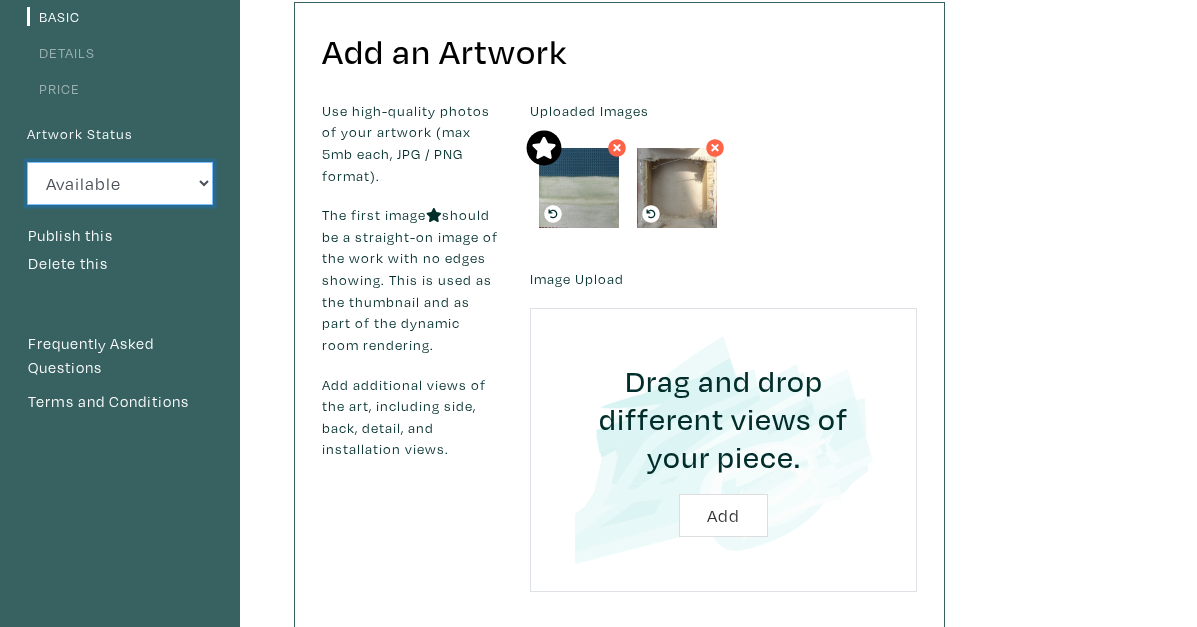 click on "Available
Sold
Rented
Unavailable (other reason)" at bounding box center [120, 183] 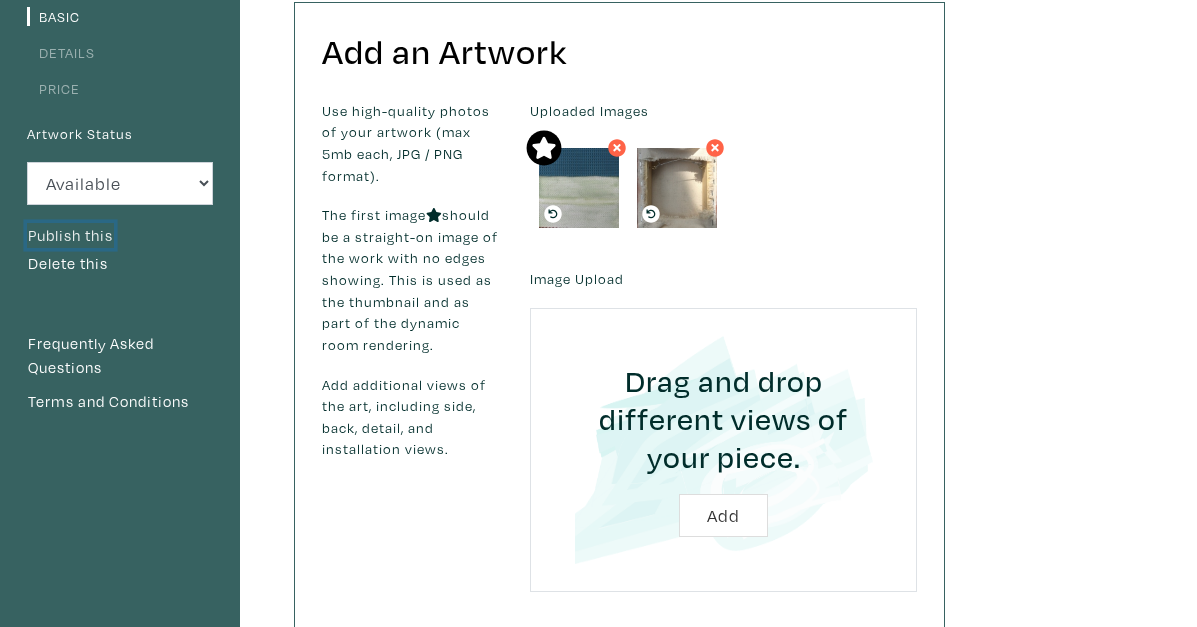 click on "Publish this" at bounding box center [70, 236] 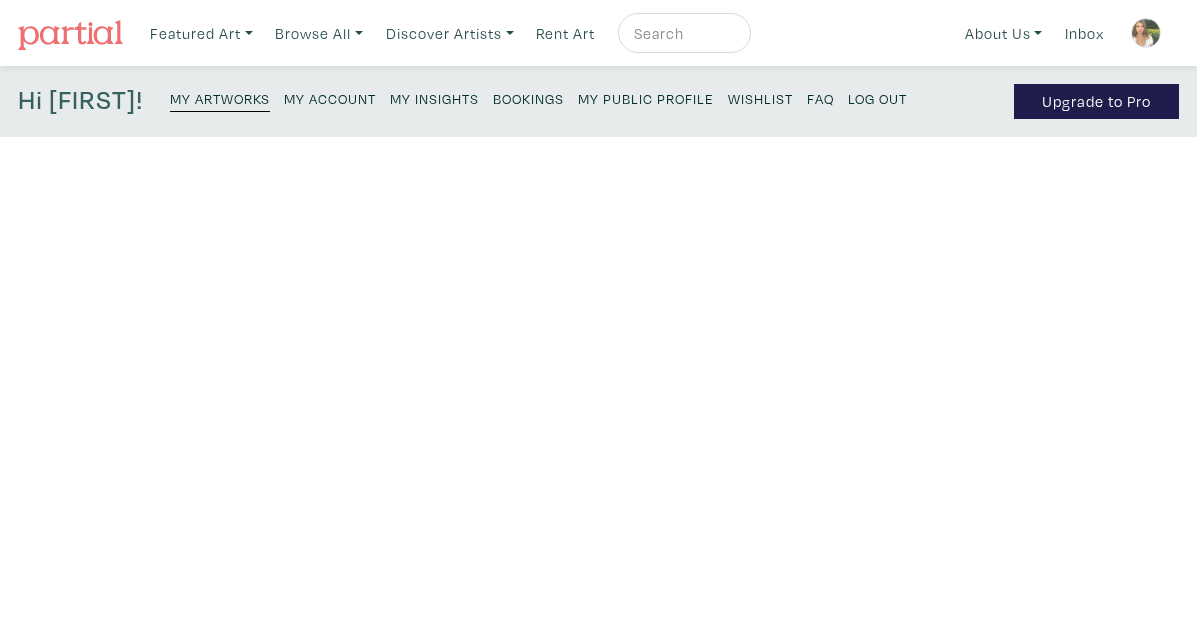 scroll, scrollTop: 189, scrollLeft: 0, axis: vertical 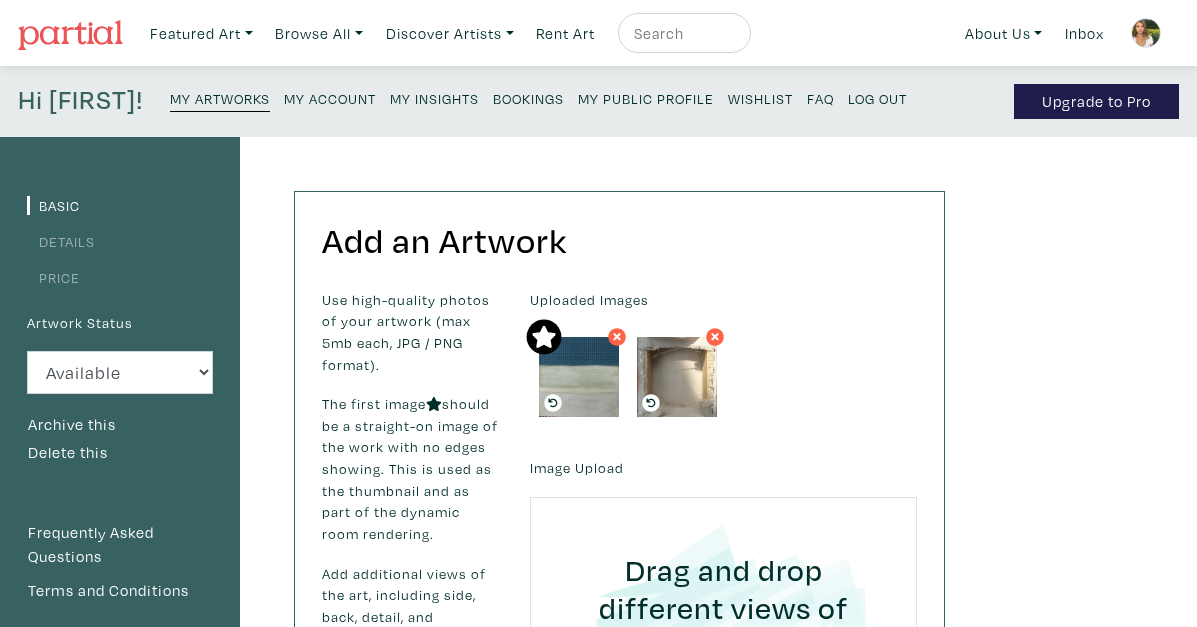 click on "My Artworks" at bounding box center (220, 98) 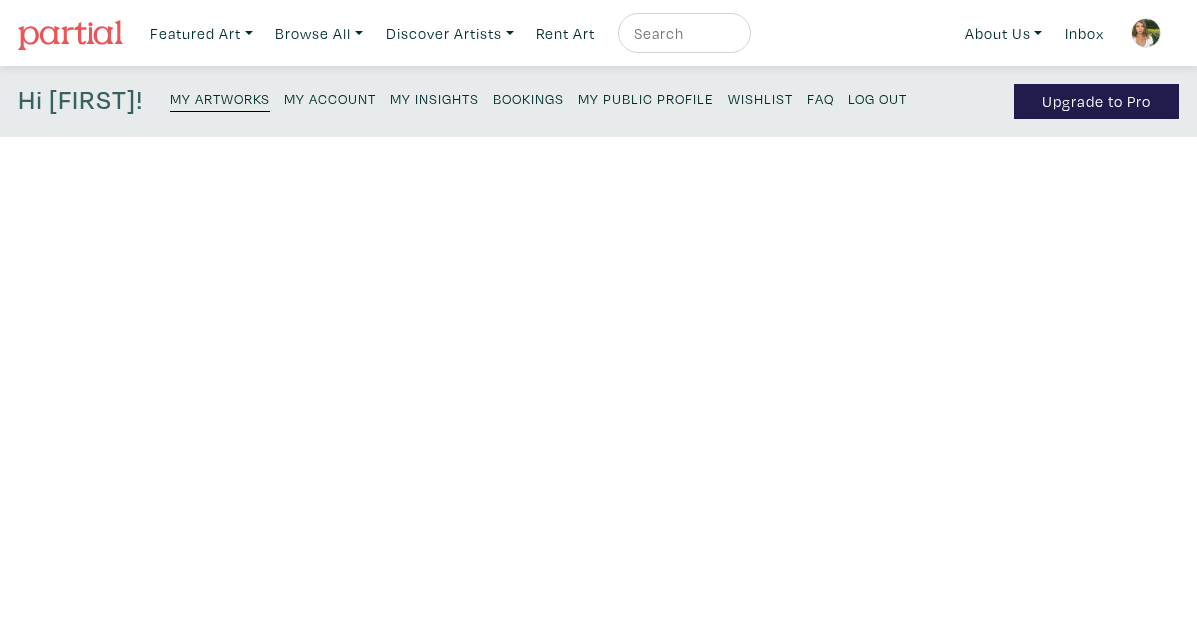 scroll, scrollTop: 0, scrollLeft: 0, axis: both 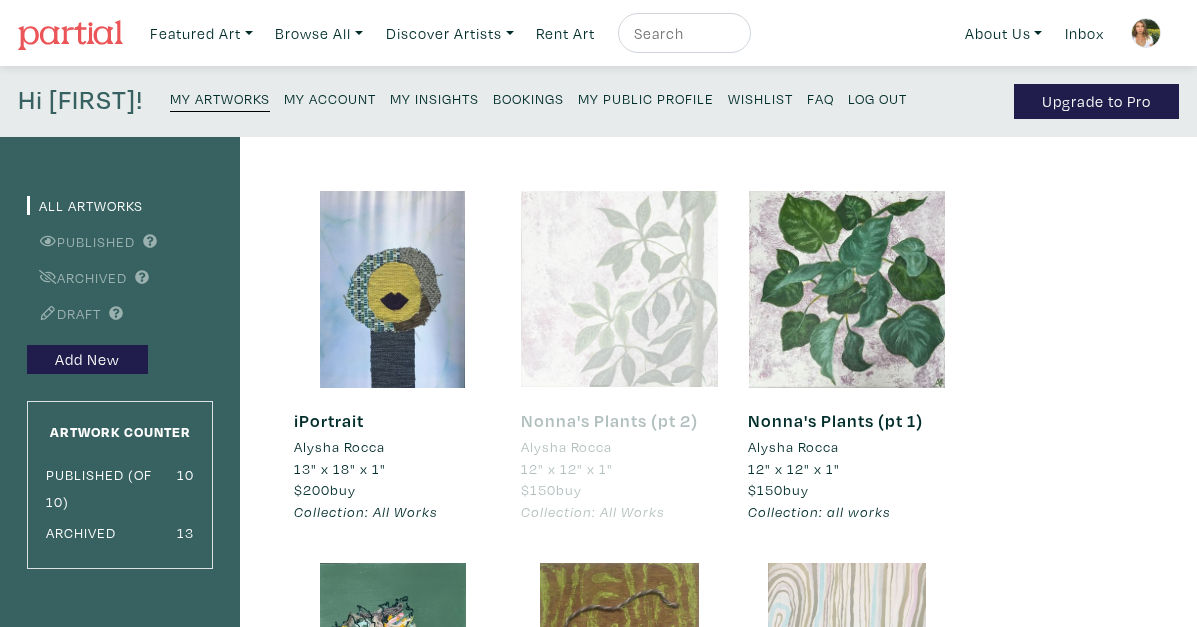 click at bounding box center [846, 289] 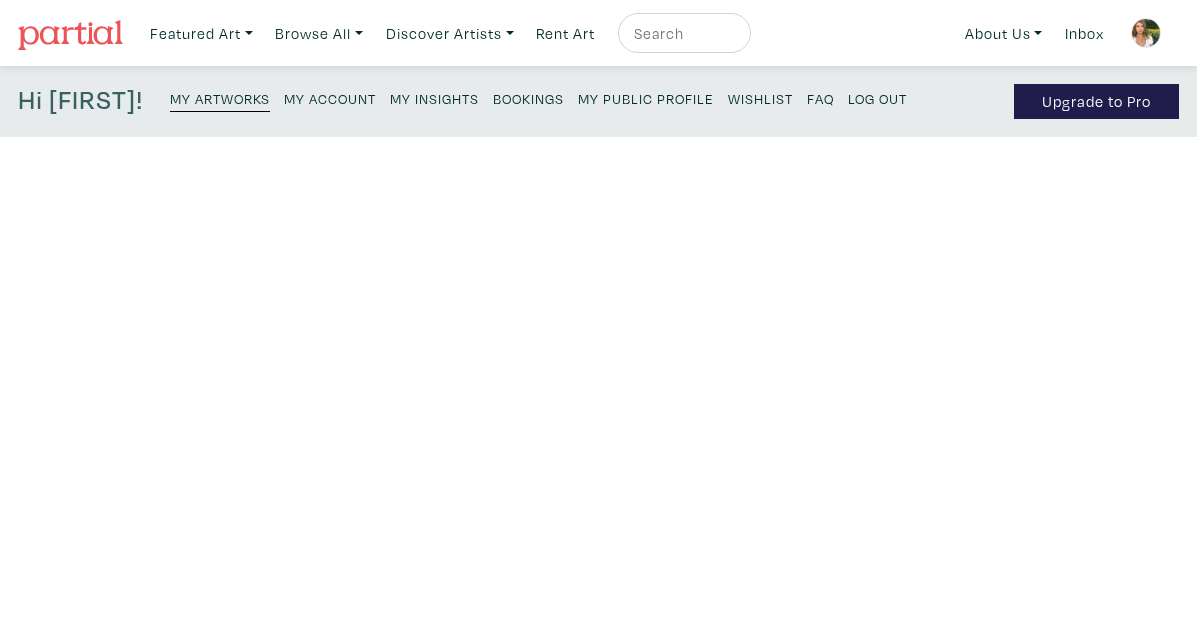 scroll, scrollTop: 0, scrollLeft: 0, axis: both 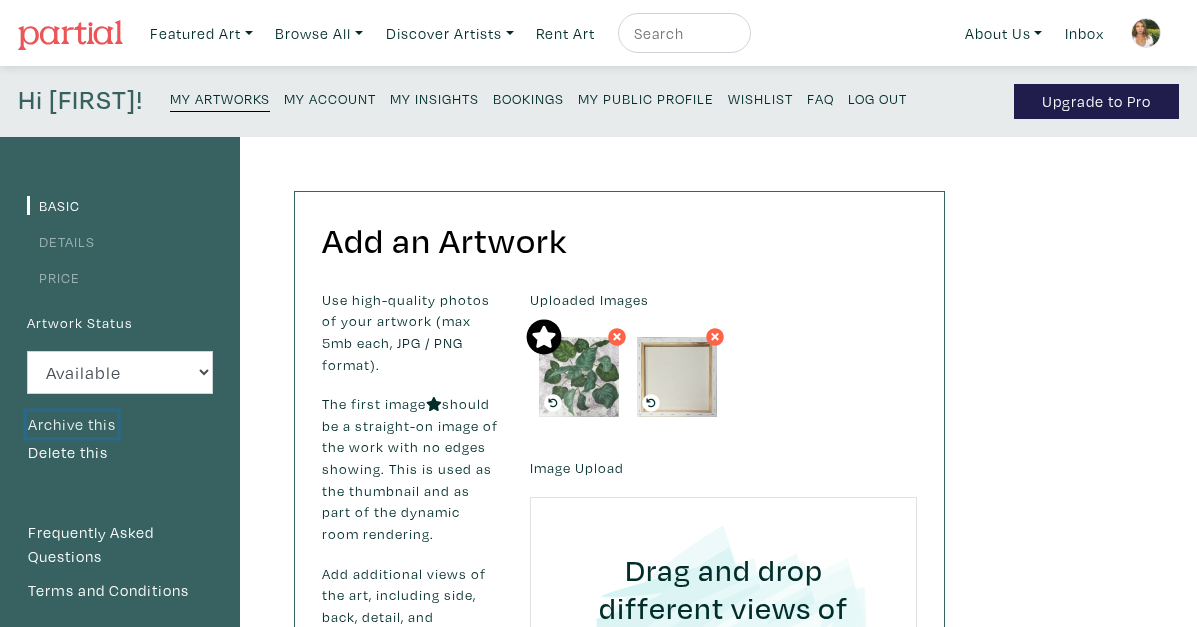click on "Archive this" at bounding box center [72, 425] 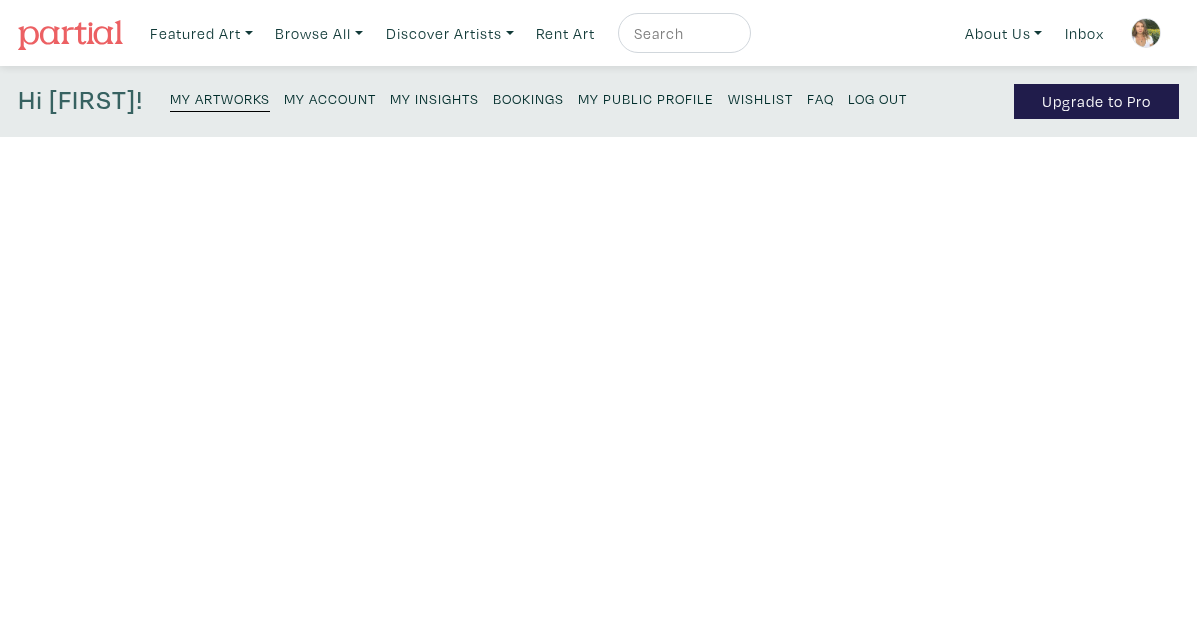 scroll, scrollTop: 0, scrollLeft: 0, axis: both 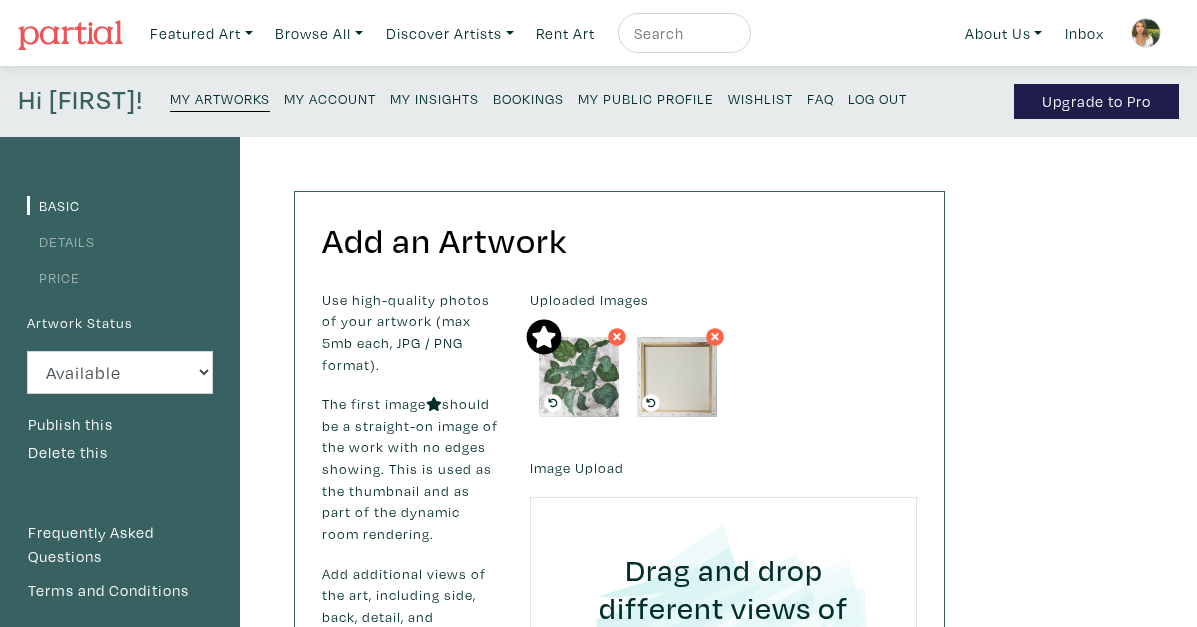 click on "Hi [FIRST]!" at bounding box center (80, 101) 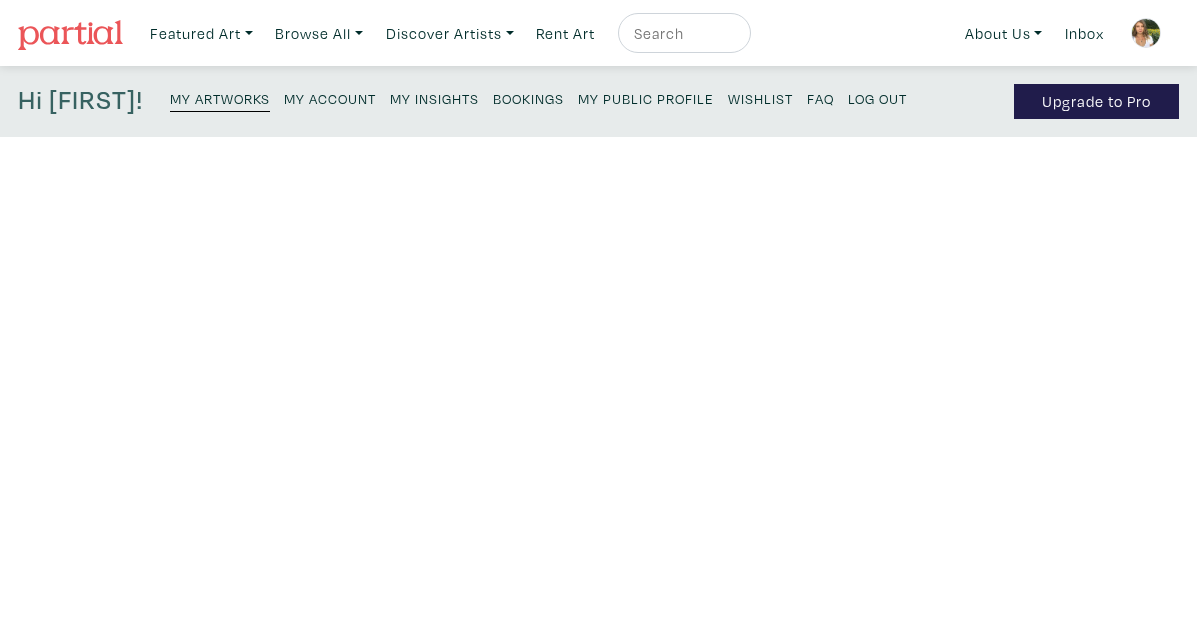 scroll, scrollTop: 0, scrollLeft: 0, axis: both 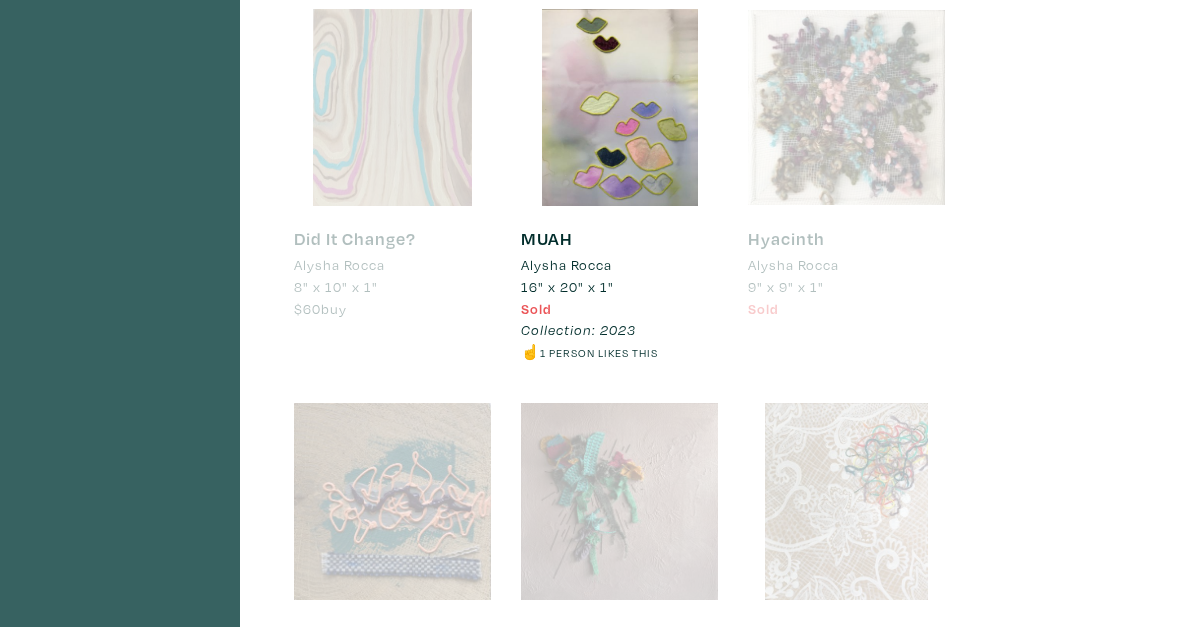 click at bounding box center (619, 107) 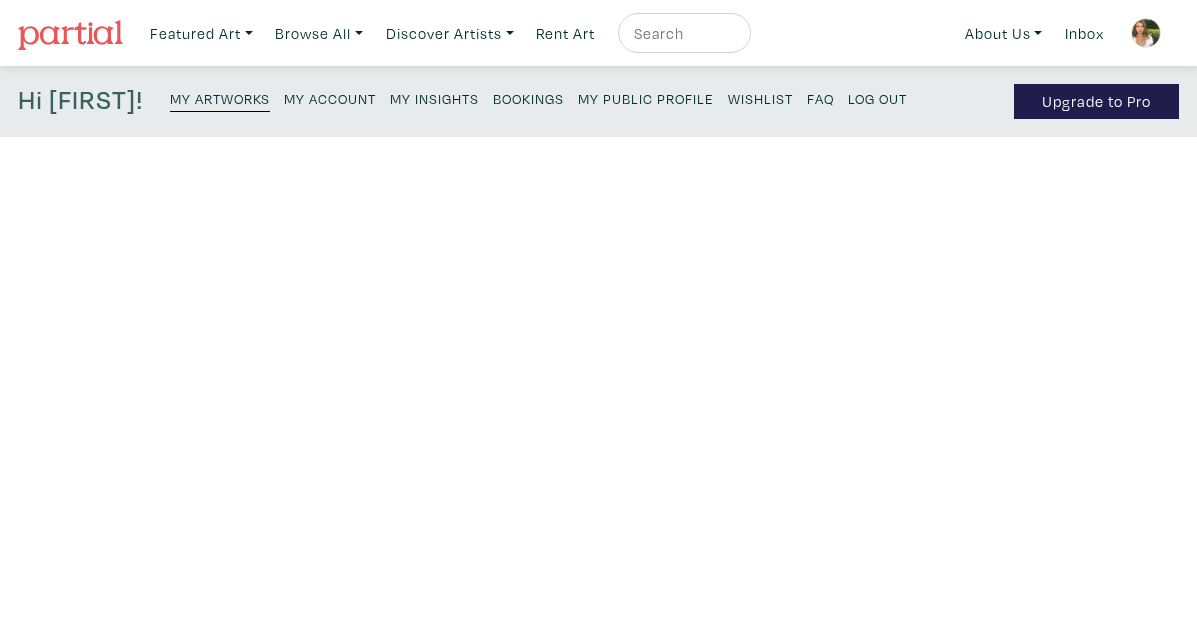 scroll, scrollTop: 0, scrollLeft: 0, axis: both 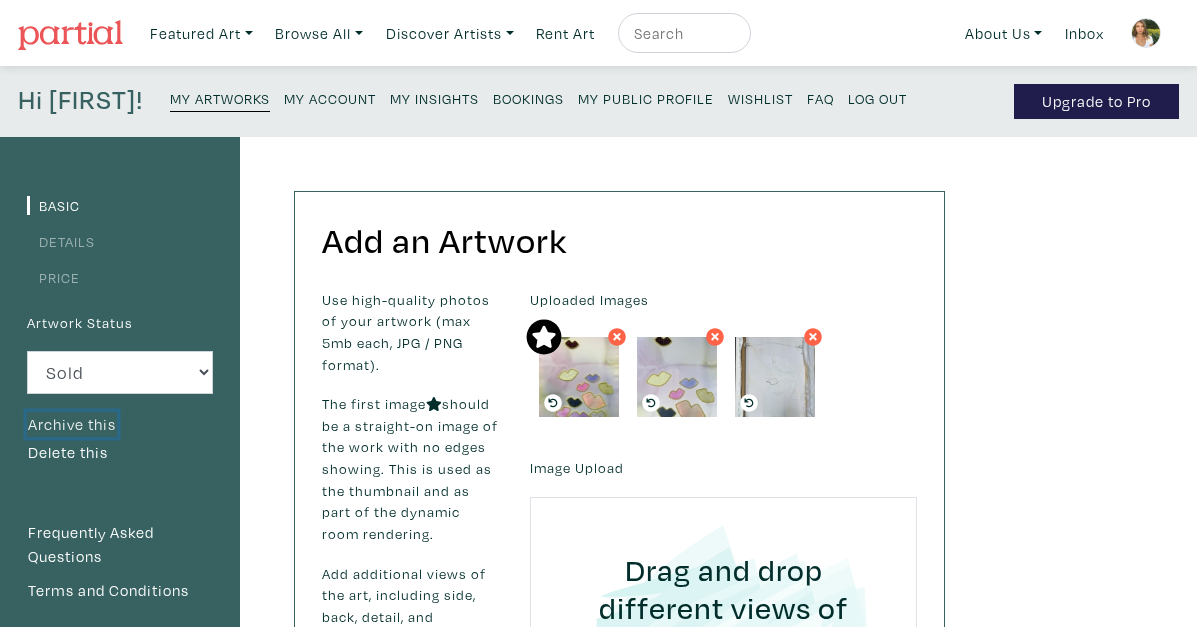 click on "Archive this" at bounding box center [72, 425] 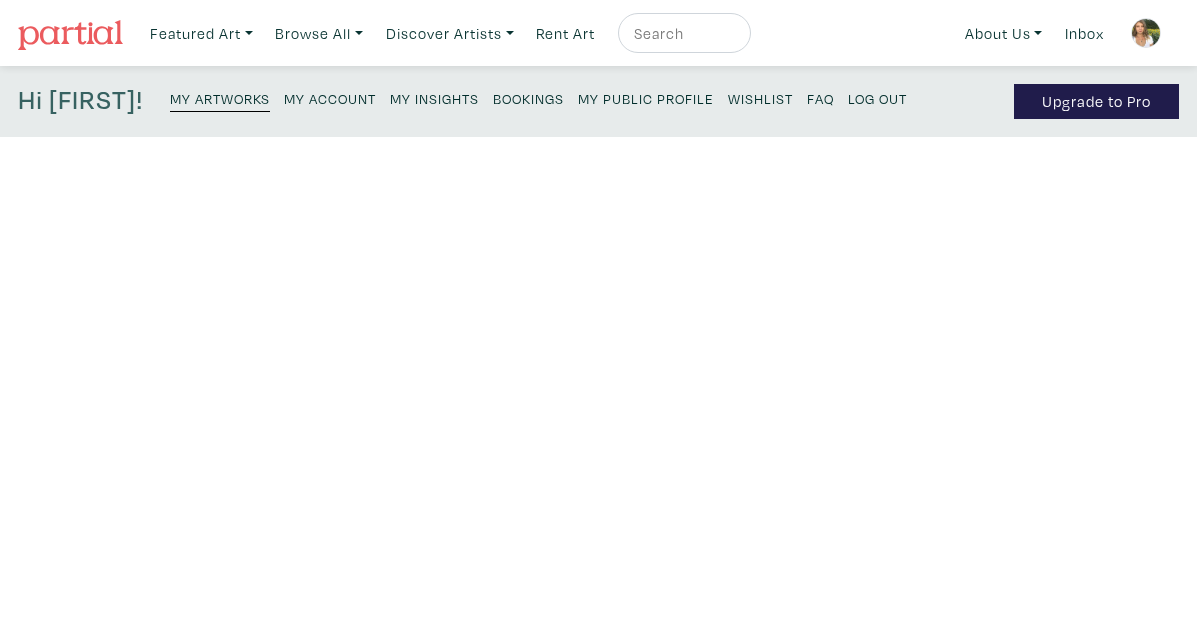 scroll, scrollTop: 0, scrollLeft: 0, axis: both 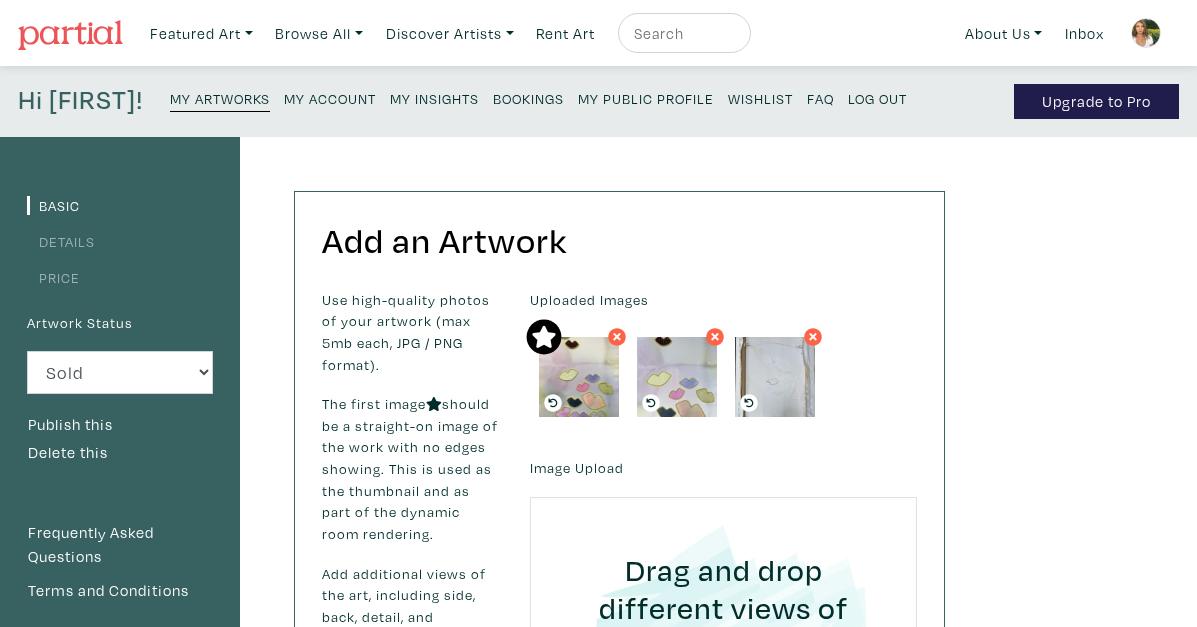 click on "My Artworks" at bounding box center [220, 98] 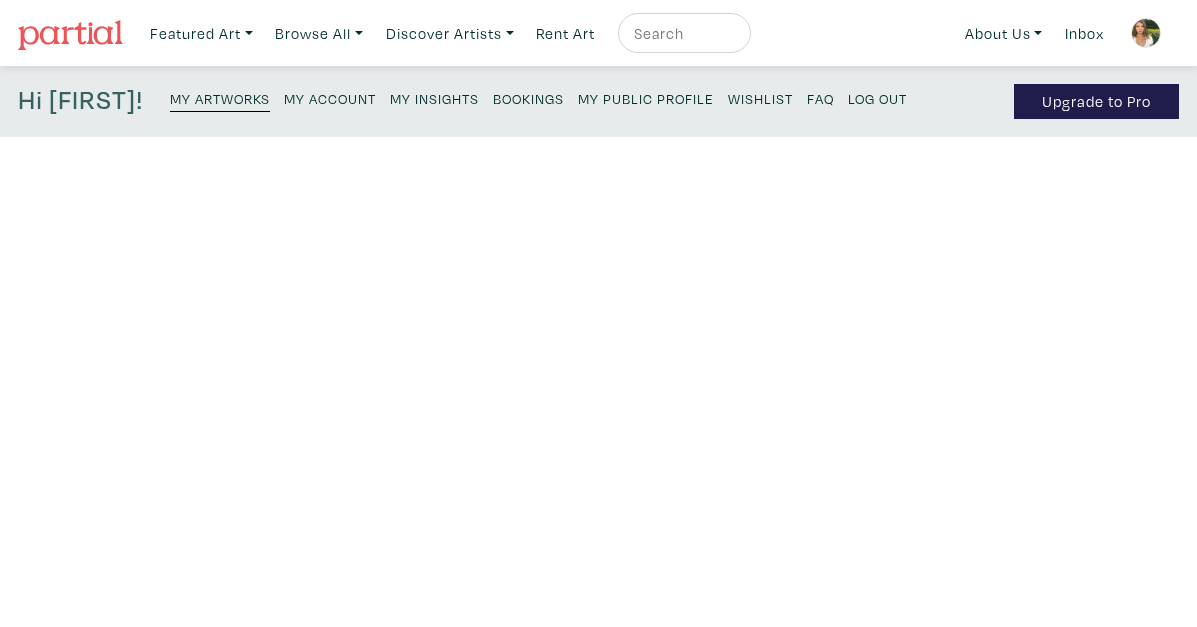 scroll, scrollTop: 0, scrollLeft: 0, axis: both 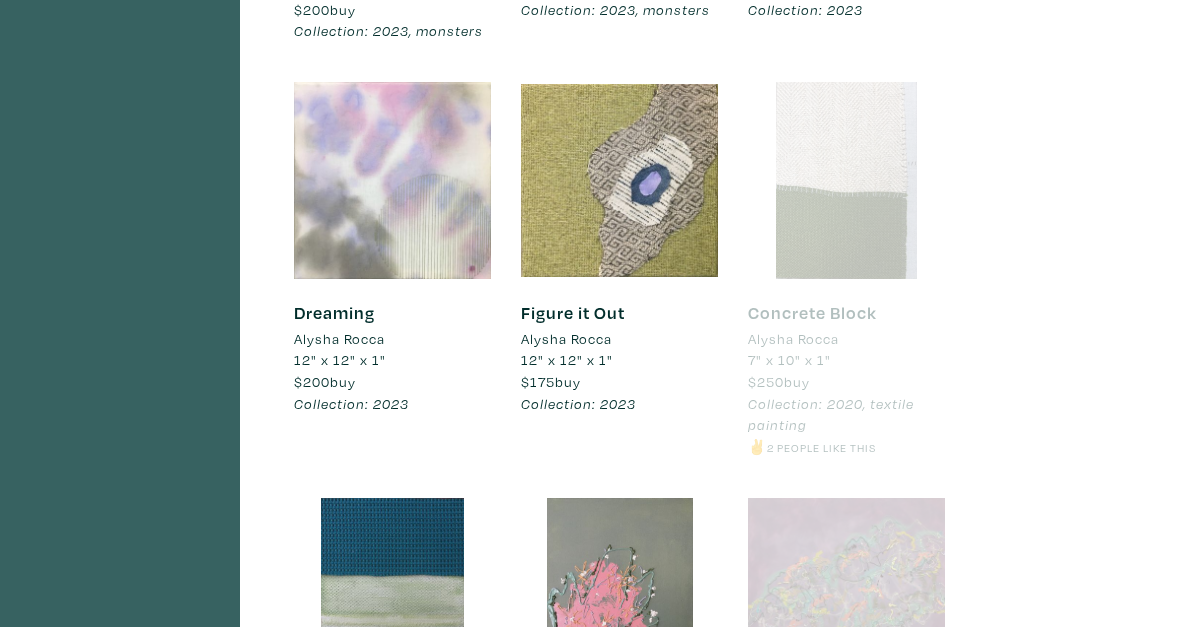 click at bounding box center (846, 180) 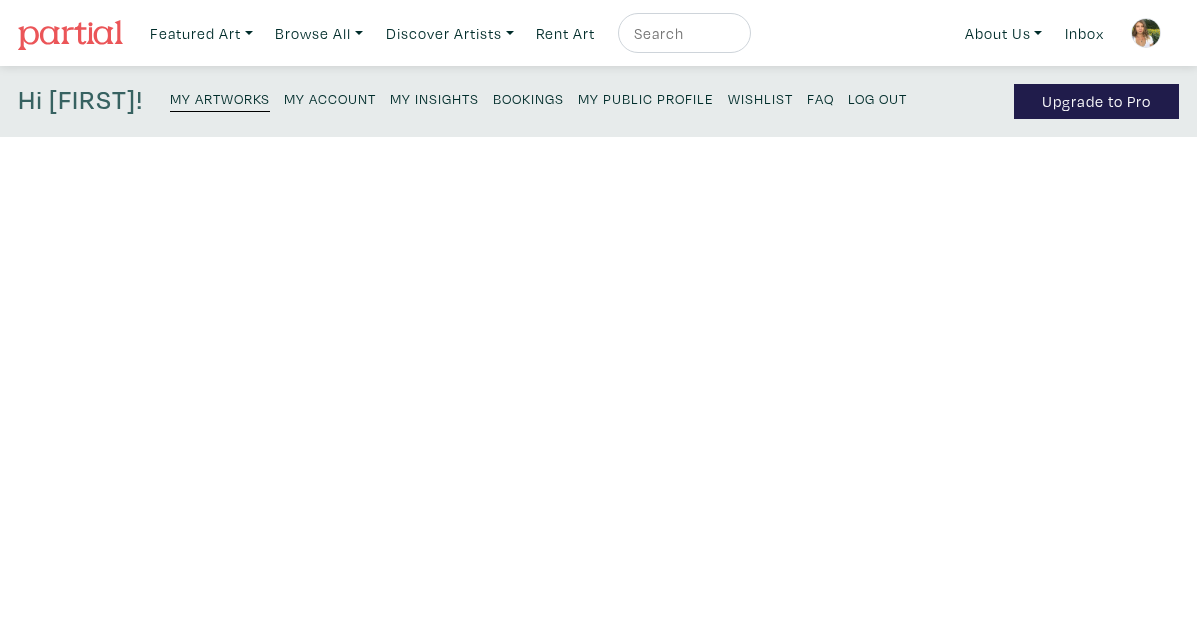 scroll, scrollTop: 0, scrollLeft: 0, axis: both 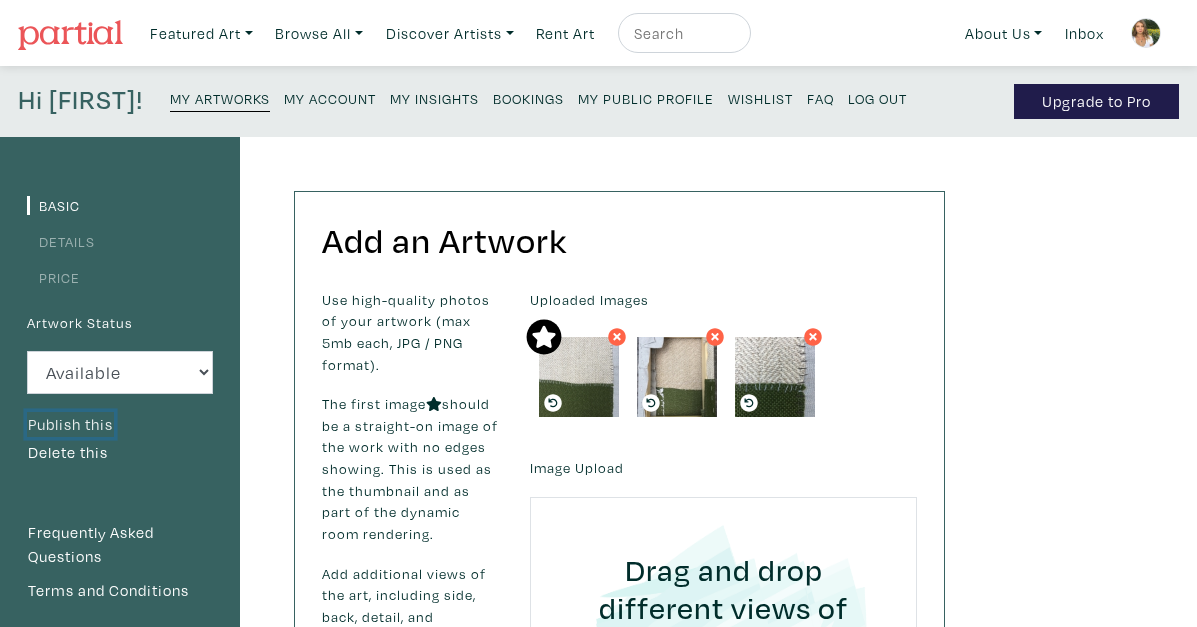click on "Publish this" at bounding box center (70, 425) 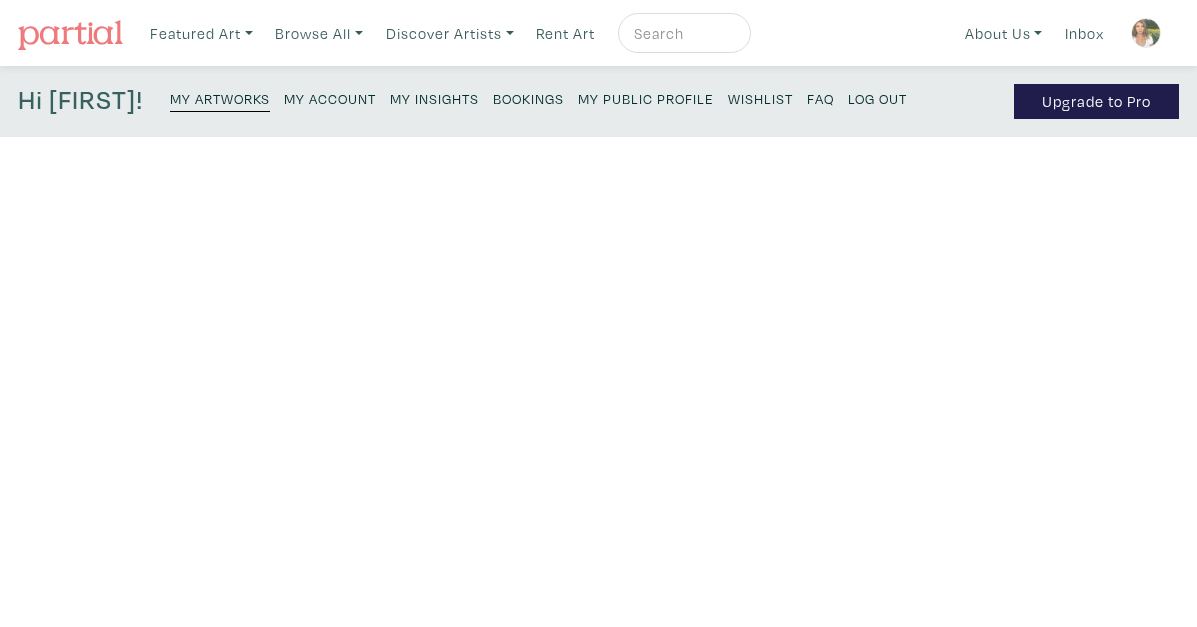 scroll, scrollTop: 0, scrollLeft: 0, axis: both 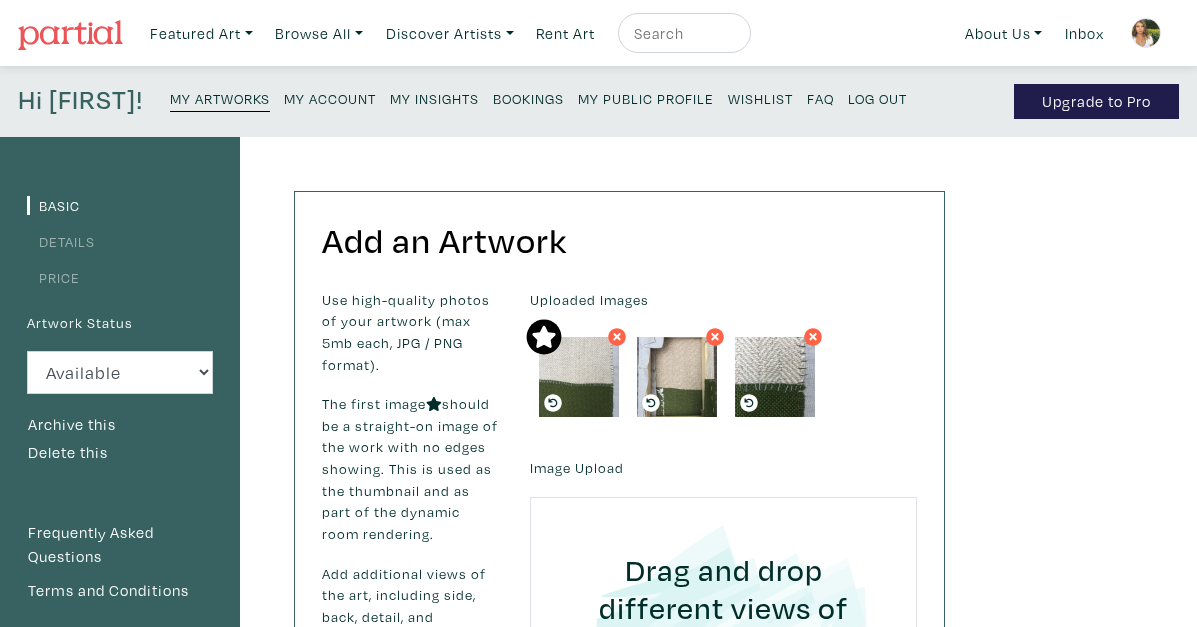 click on "My Artworks" at bounding box center [220, 98] 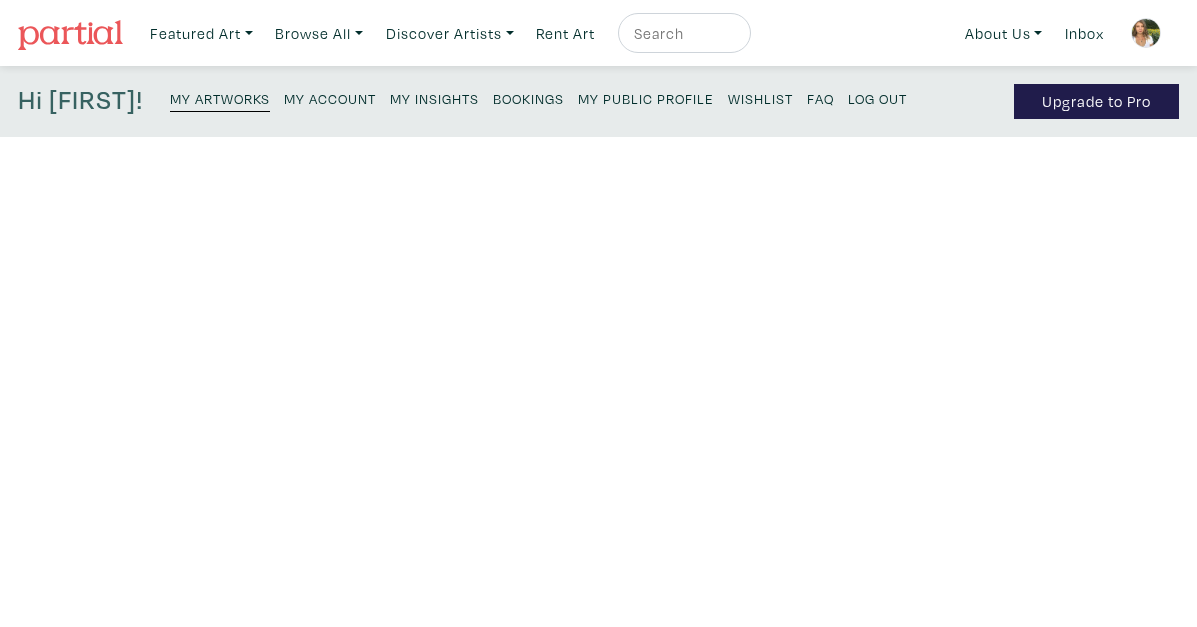 scroll, scrollTop: 0, scrollLeft: 0, axis: both 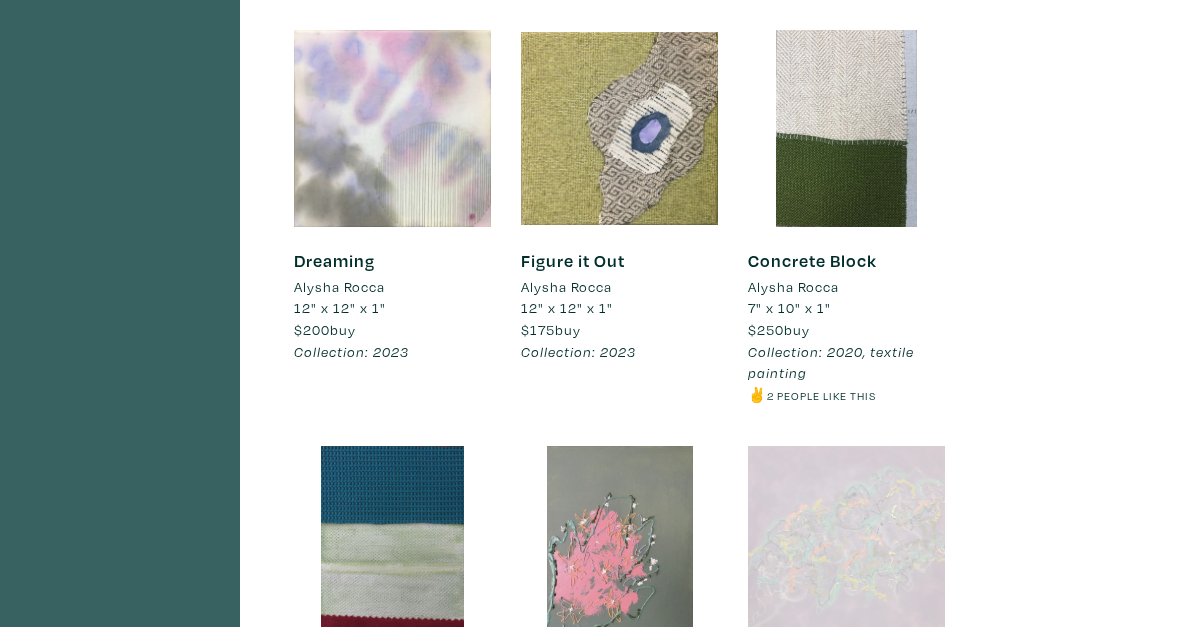 click at bounding box center [392, 128] 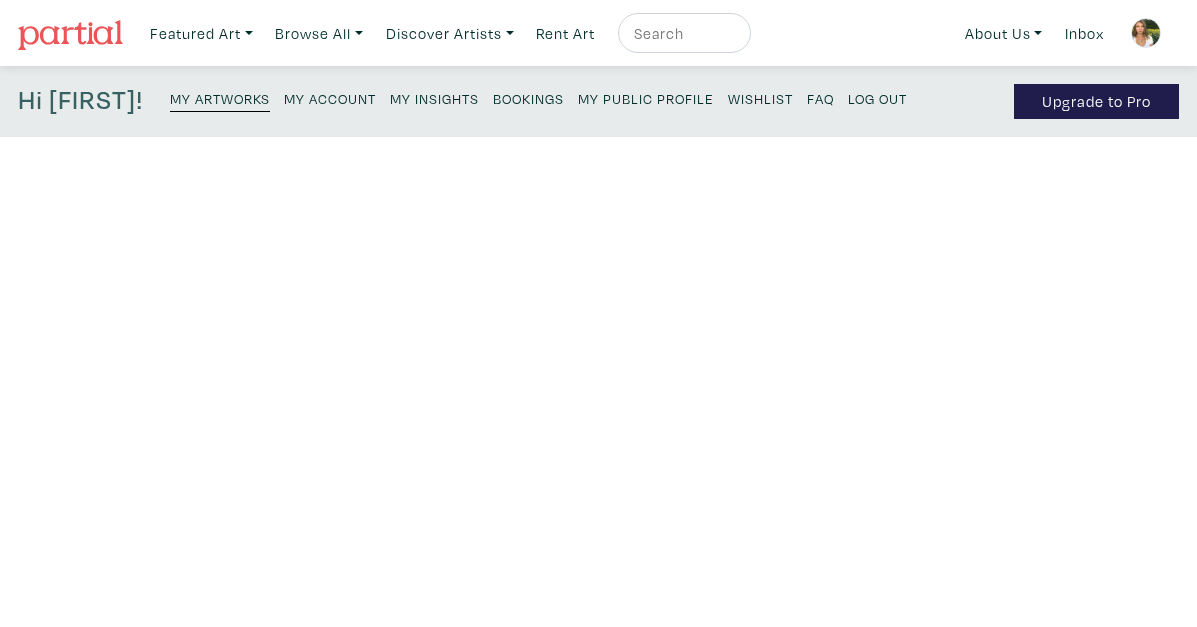 scroll, scrollTop: 0, scrollLeft: 0, axis: both 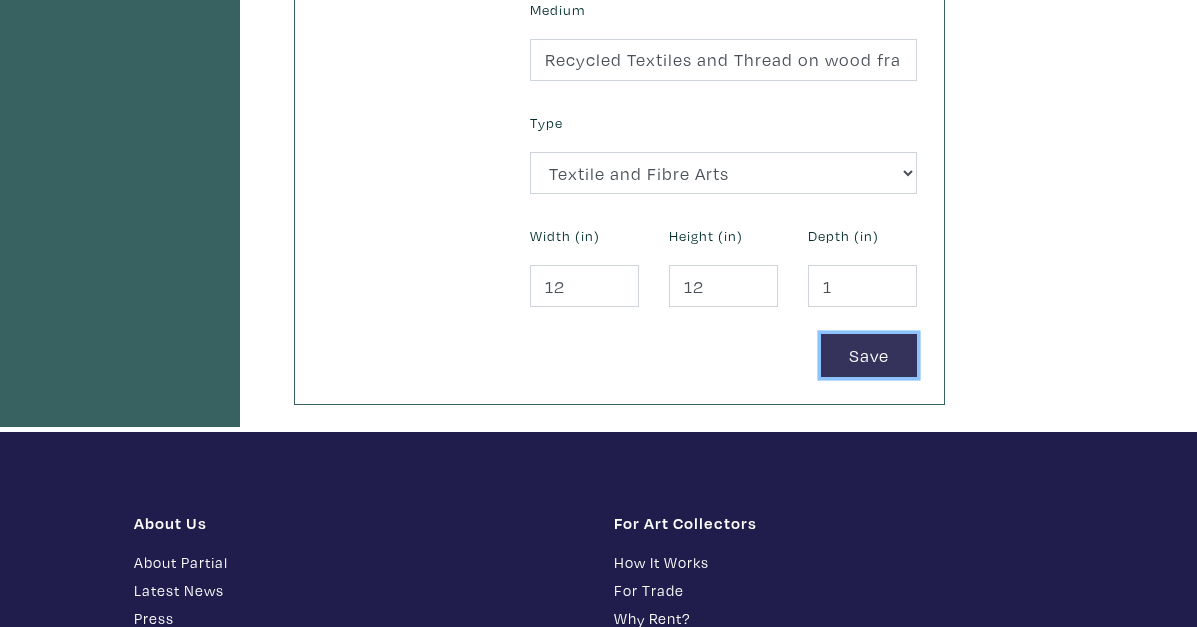 click on "Save" at bounding box center [869, 355] 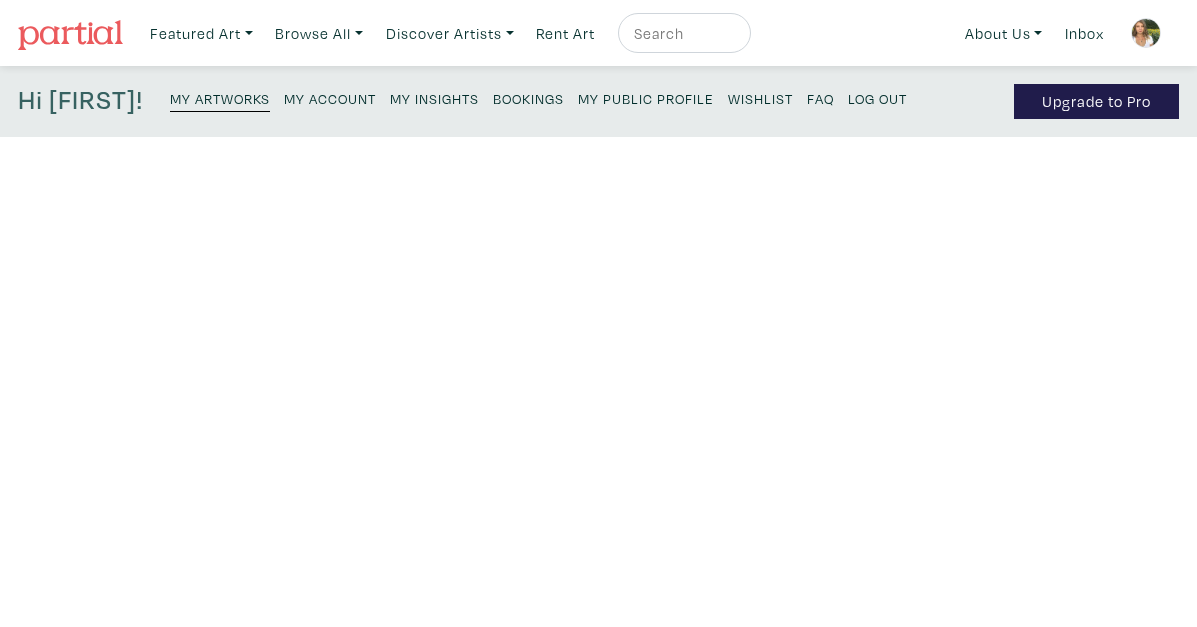 scroll, scrollTop: 0, scrollLeft: 0, axis: both 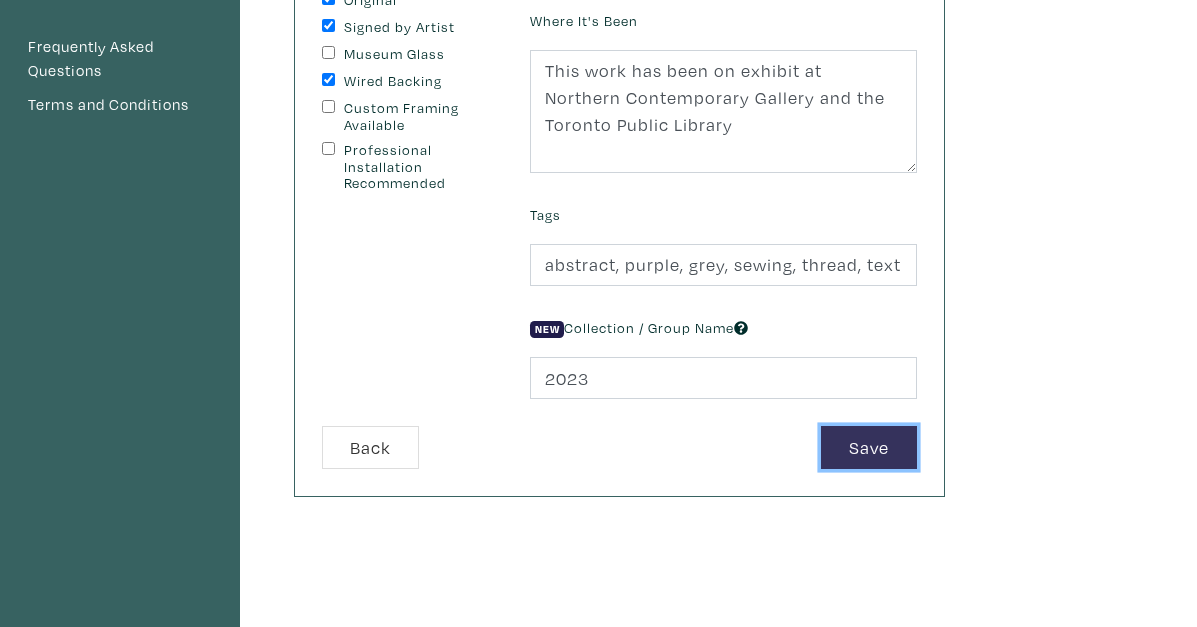 click on "Save" at bounding box center [869, 447] 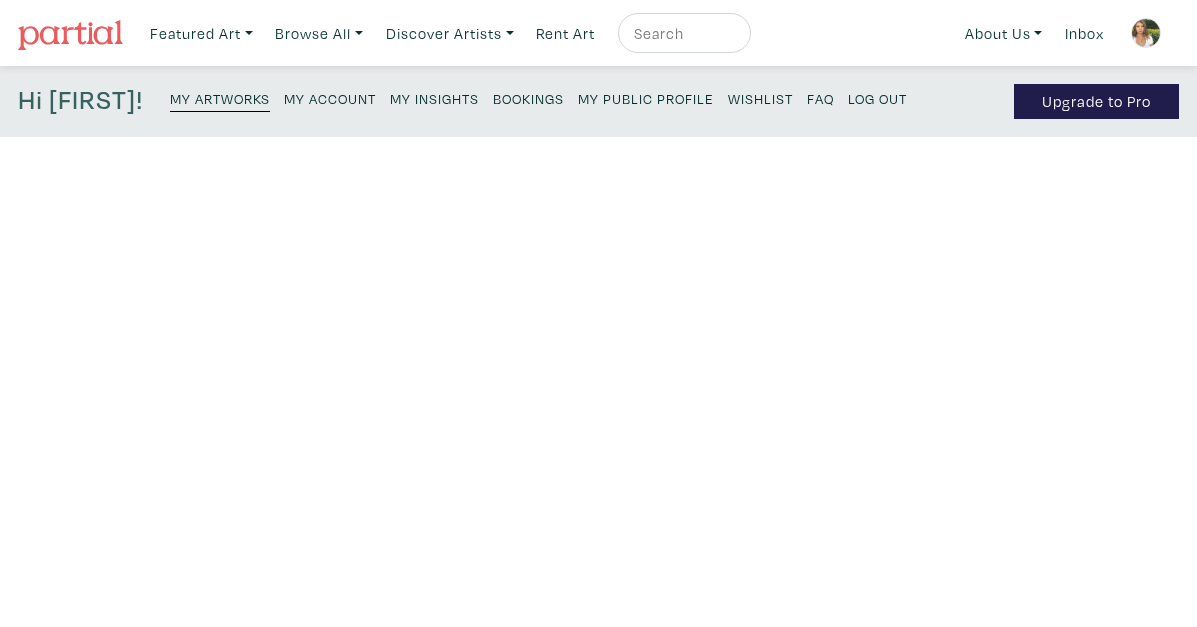 scroll, scrollTop: 0, scrollLeft: 0, axis: both 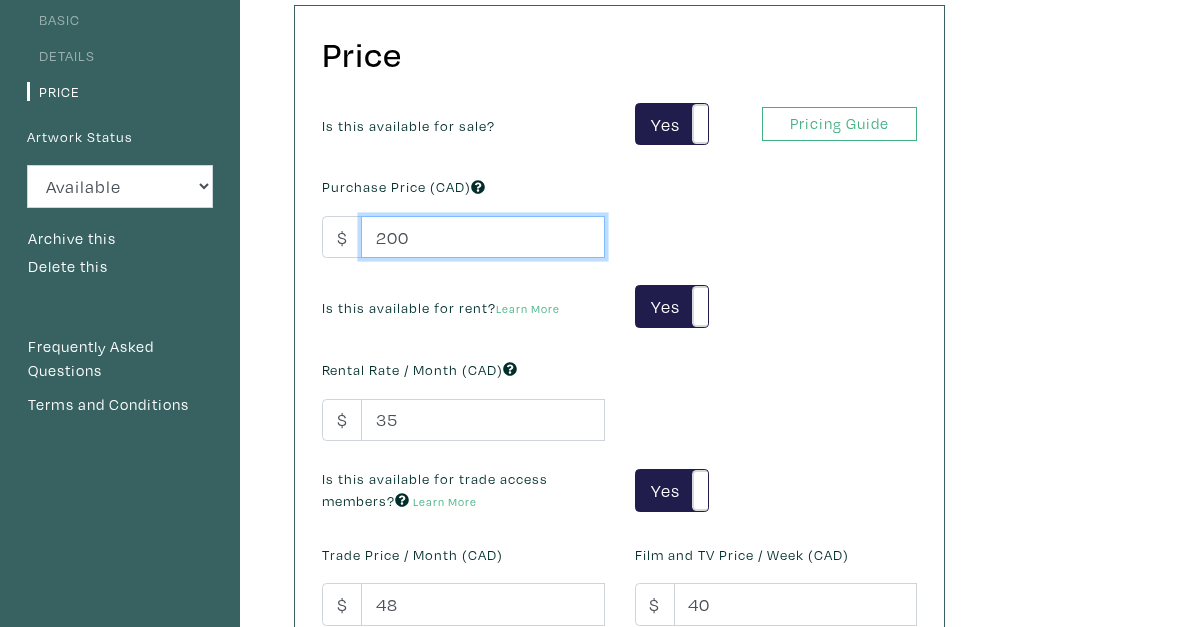 click on "200" at bounding box center [483, 237] 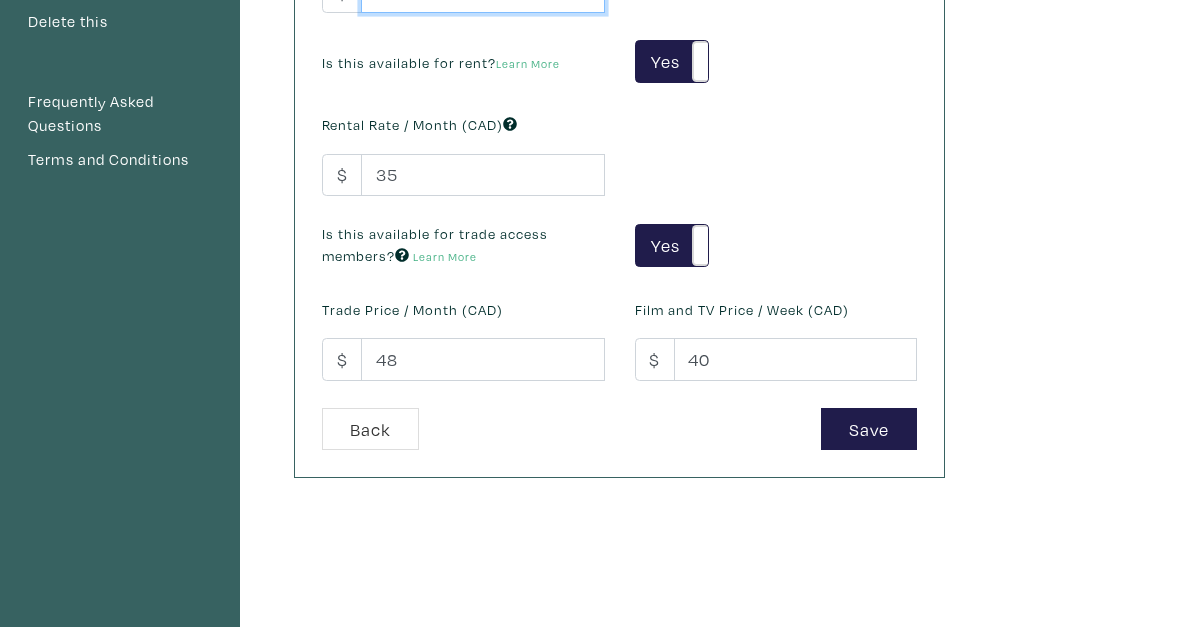 scroll, scrollTop: 440, scrollLeft: 0, axis: vertical 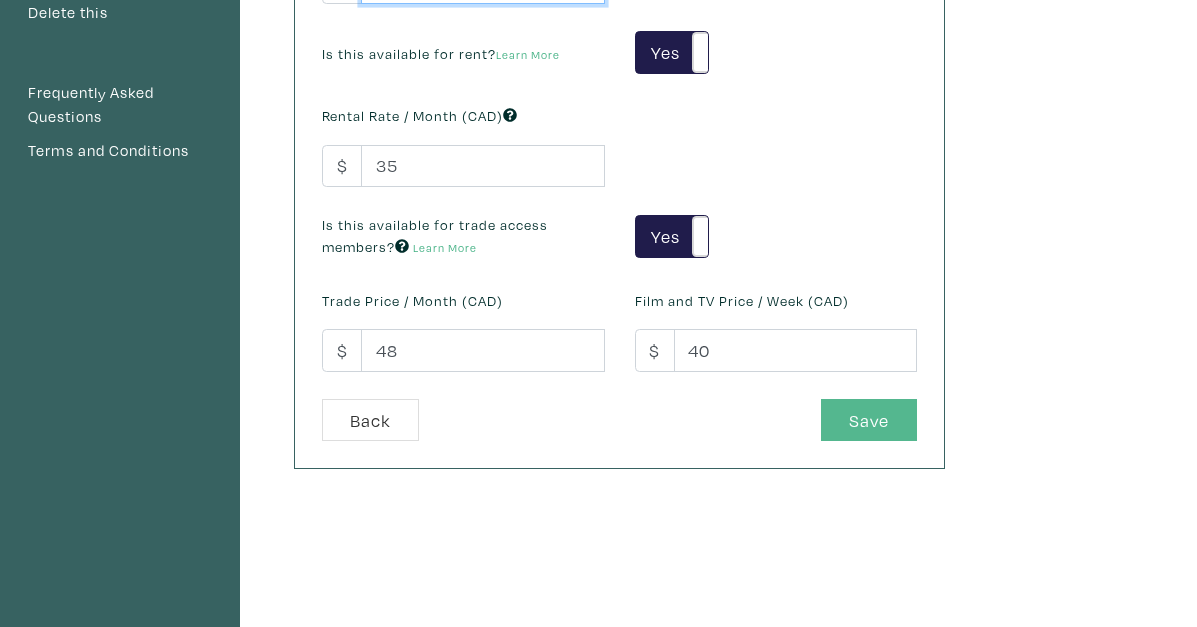 type on "175" 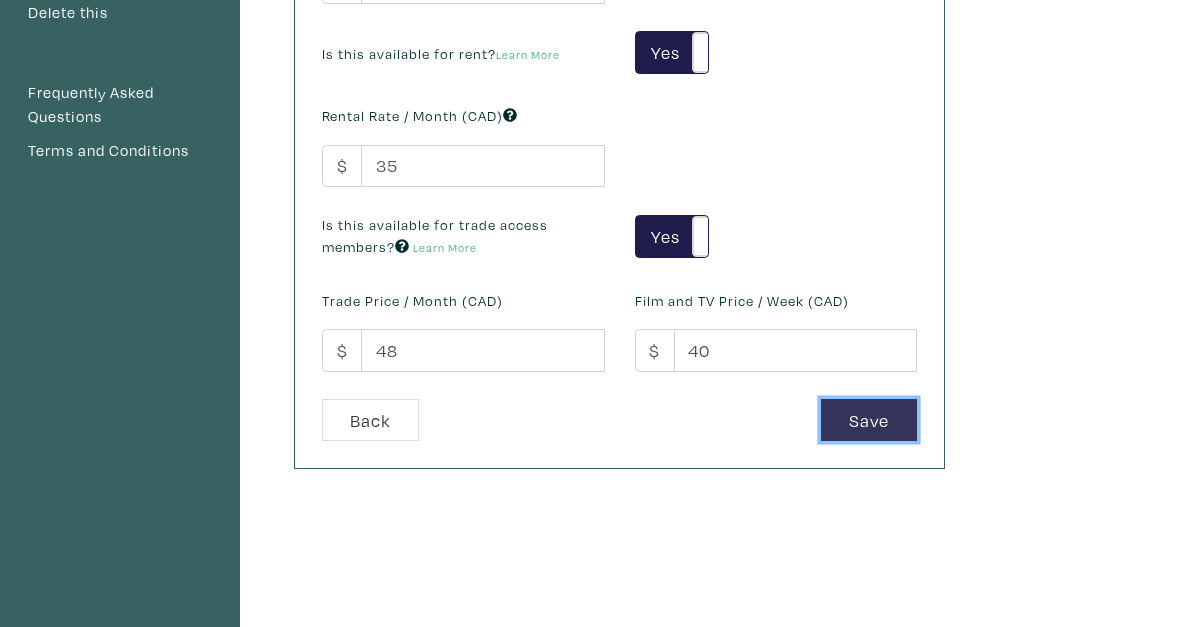 click on "Save" at bounding box center [869, 420] 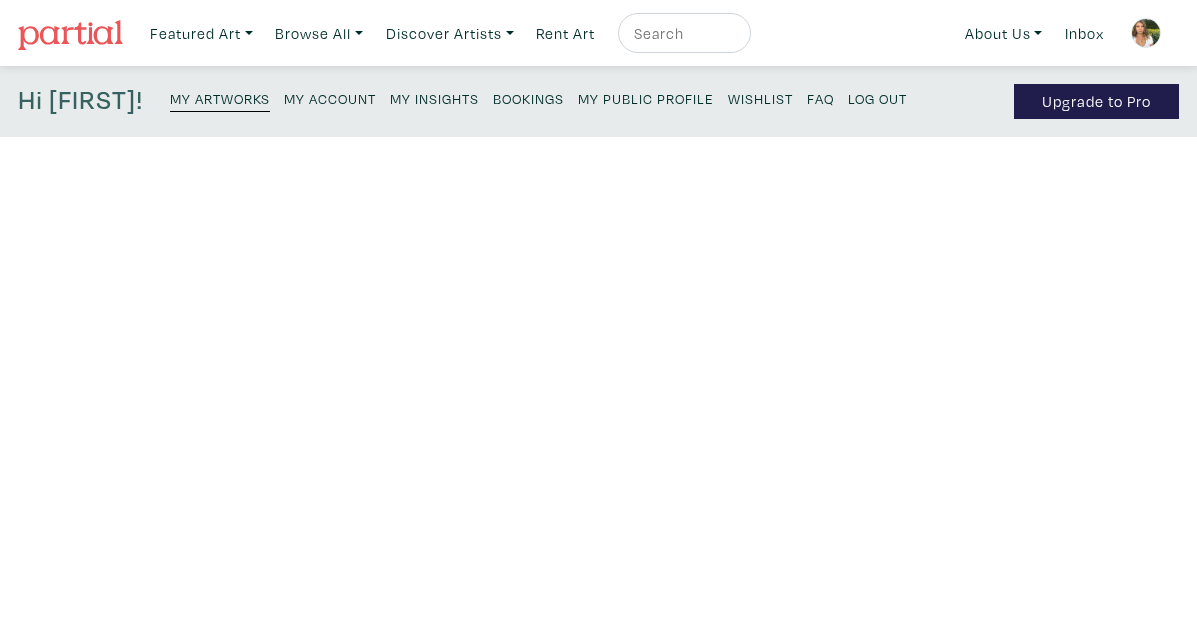 scroll, scrollTop: 0, scrollLeft: 0, axis: both 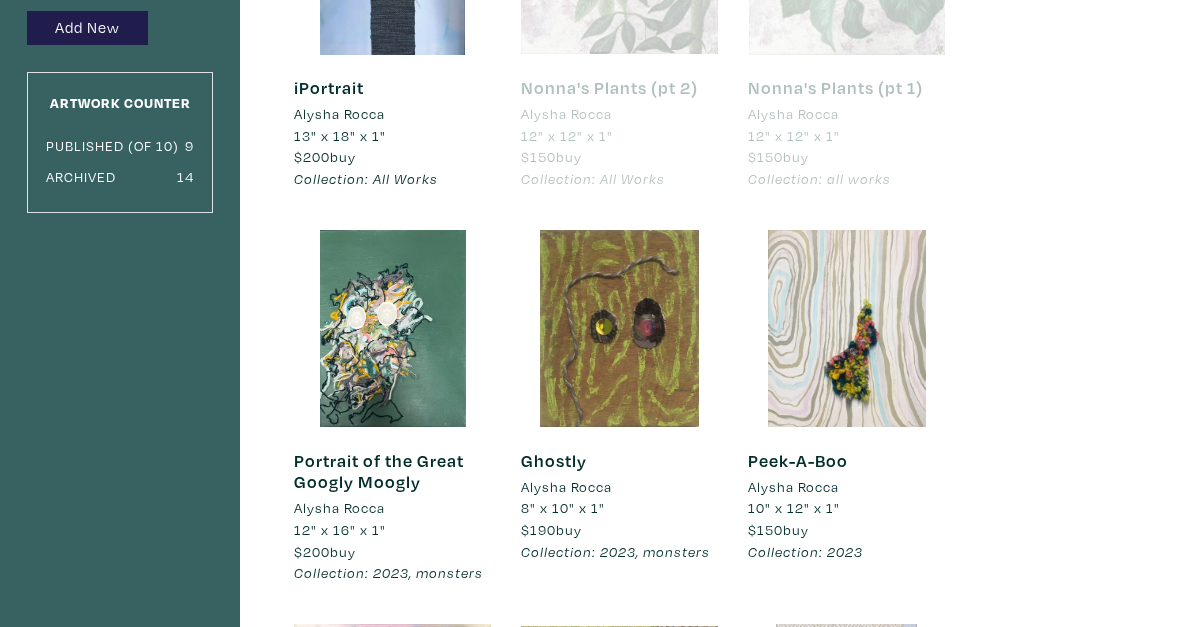 click at bounding box center [619, 328] 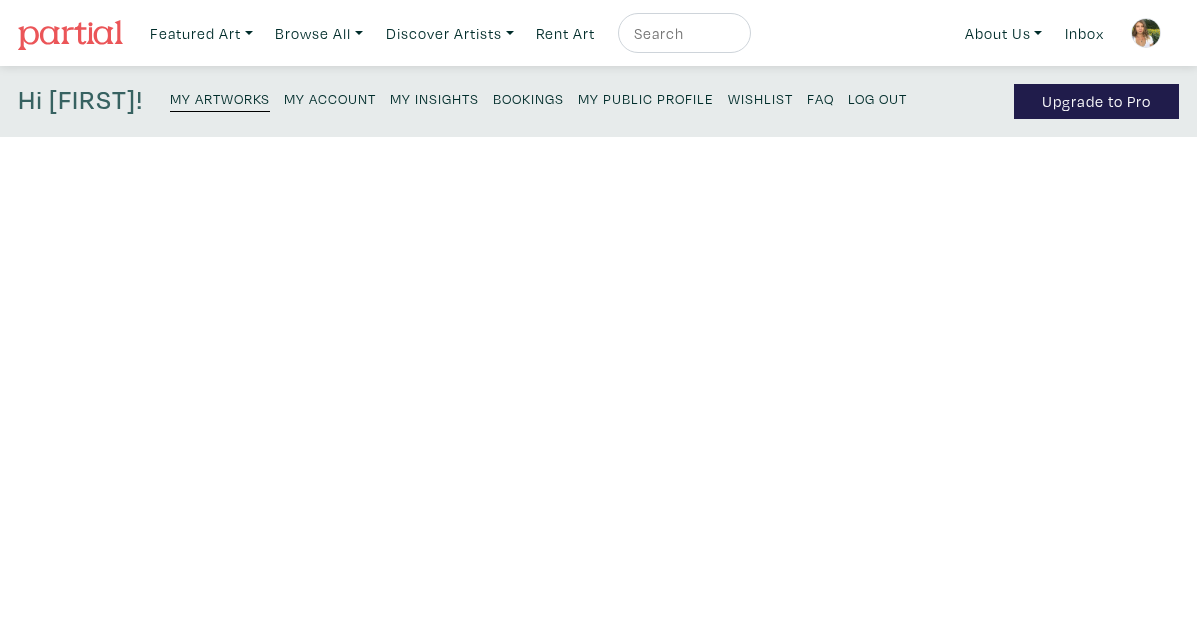 scroll, scrollTop: 0, scrollLeft: 0, axis: both 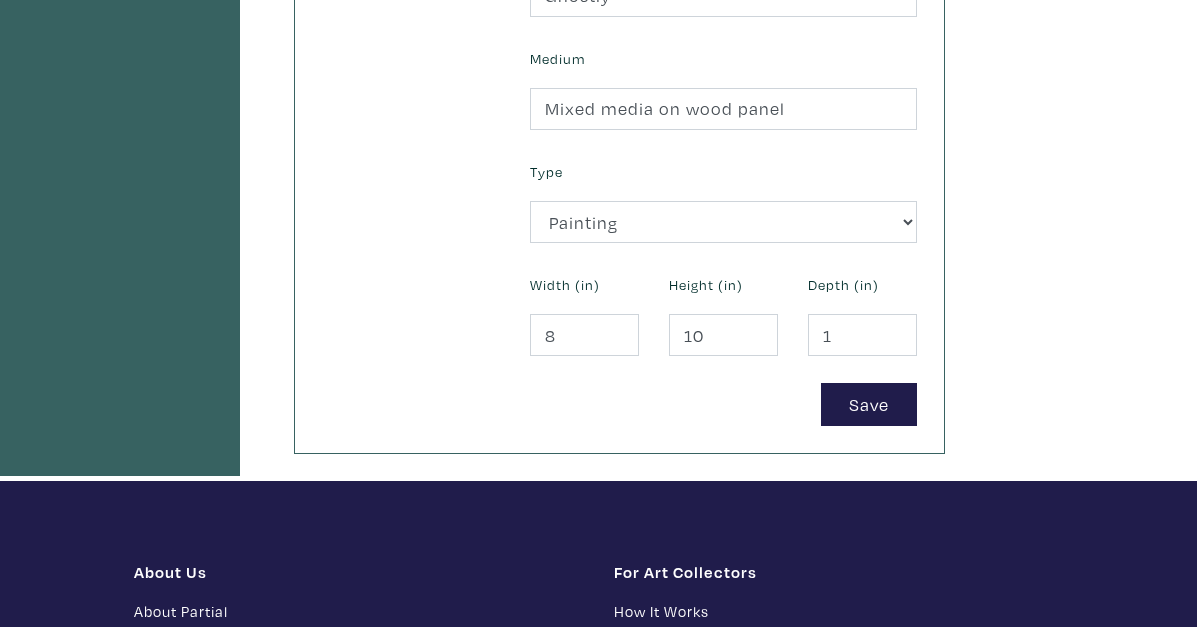 click on "Add an Artwork
Use high-quality photos of your artwork (max 5mb each, JPG / PNG format).
The first image   should be a straight-on image of the work with no edges showing. This is used as the thumbnail and as part of the dynamic room rendering.
Add additional views of the art, including side, back, detail, and installation views.
Uploaded Images
Image Upload
Add" at bounding box center [619, -116] 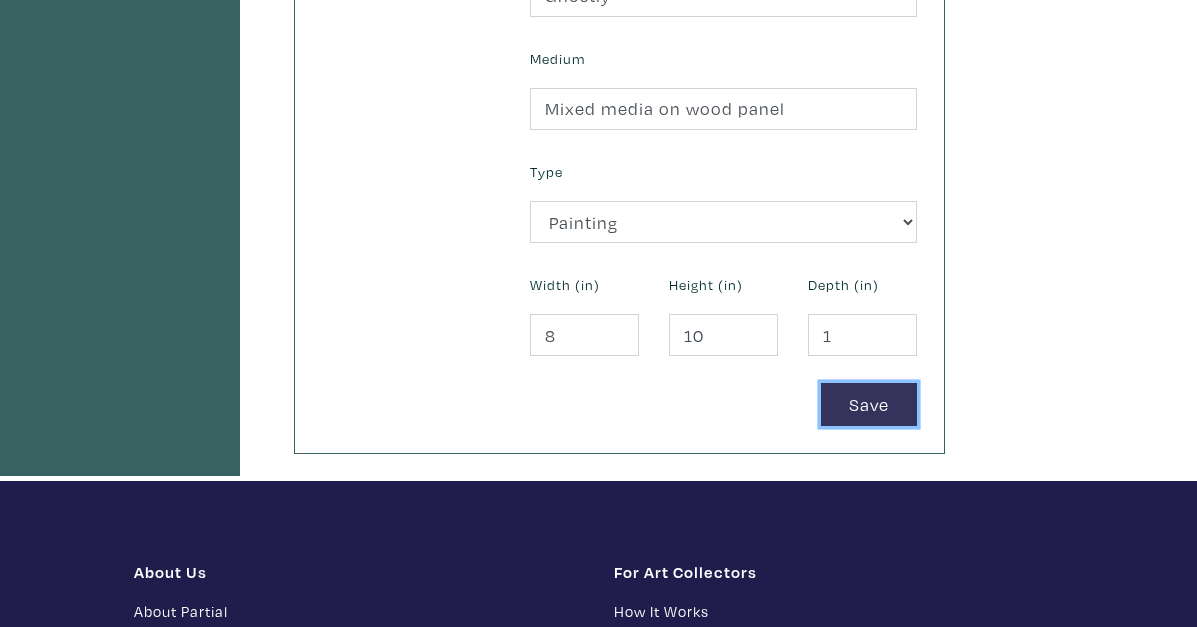 click on "Save" at bounding box center [869, 404] 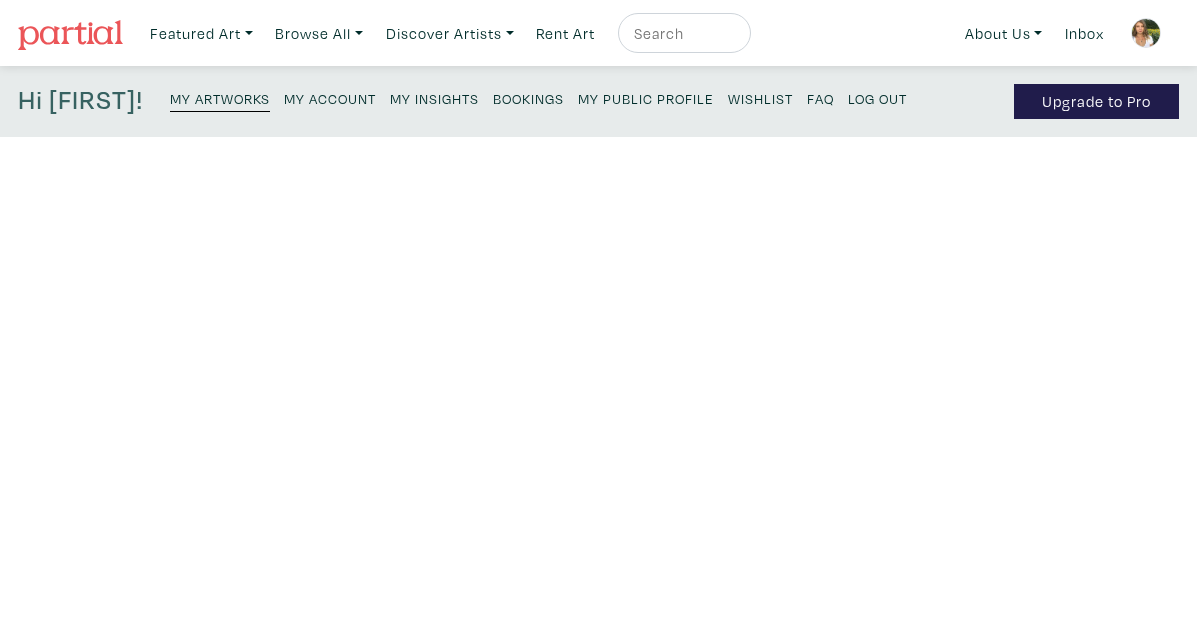 scroll, scrollTop: 0, scrollLeft: 0, axis: both 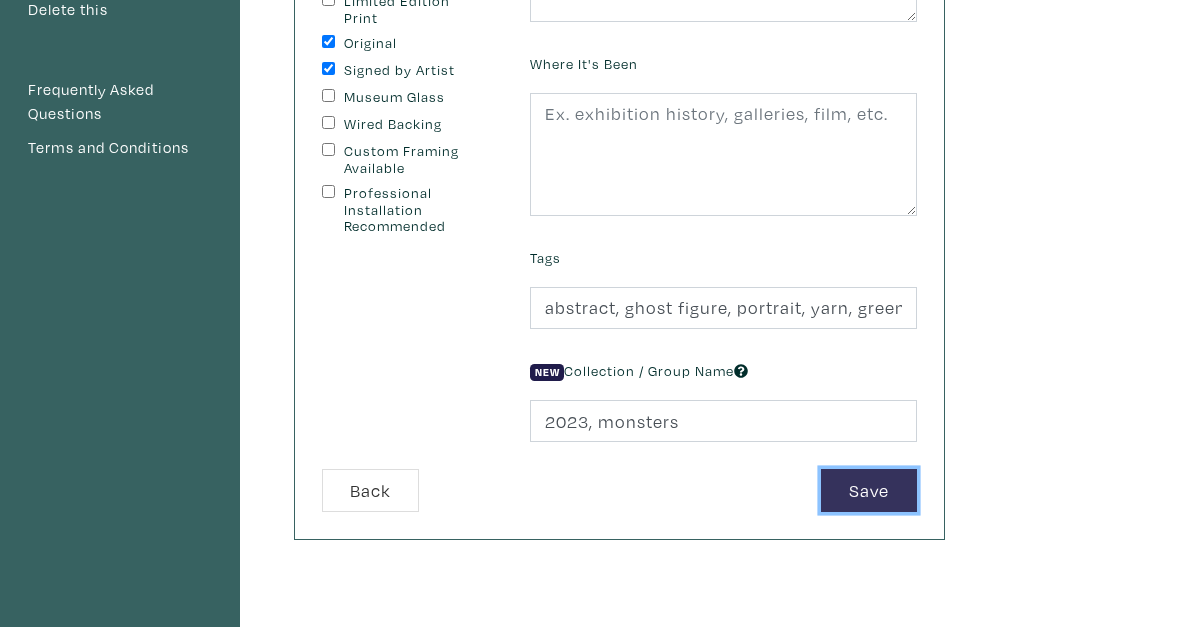 click on "Save" at bounding box center [869, 490] 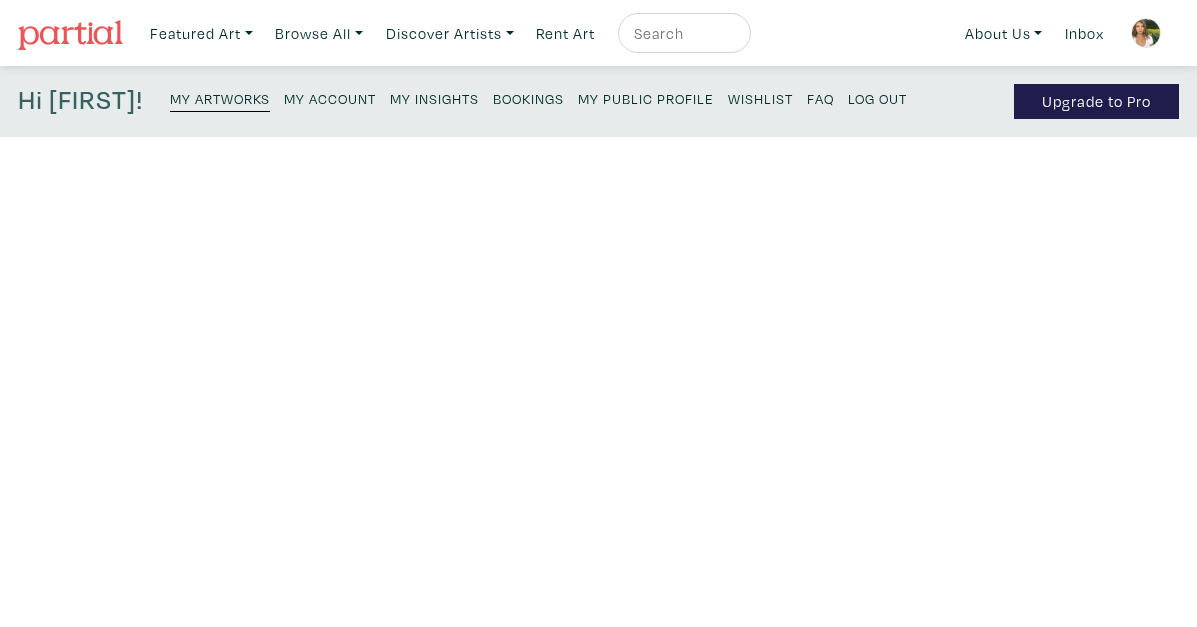 scroll, scrollTop: 0, scrollLeft: 0, axis: both 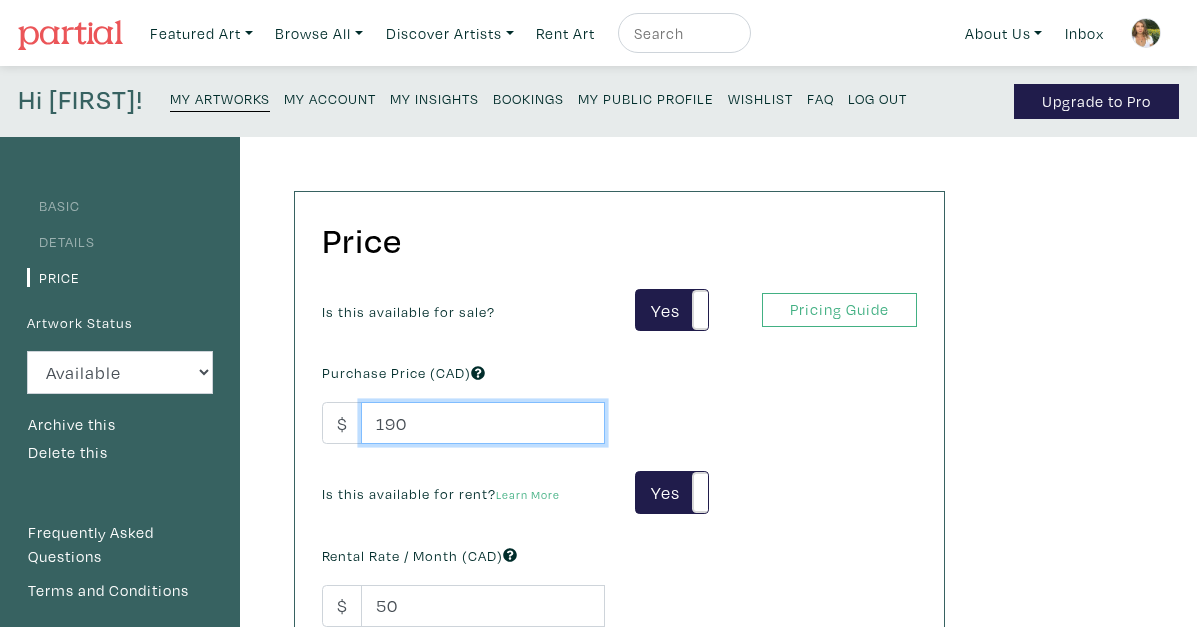 click on "190" at bounding box center (483, 423) 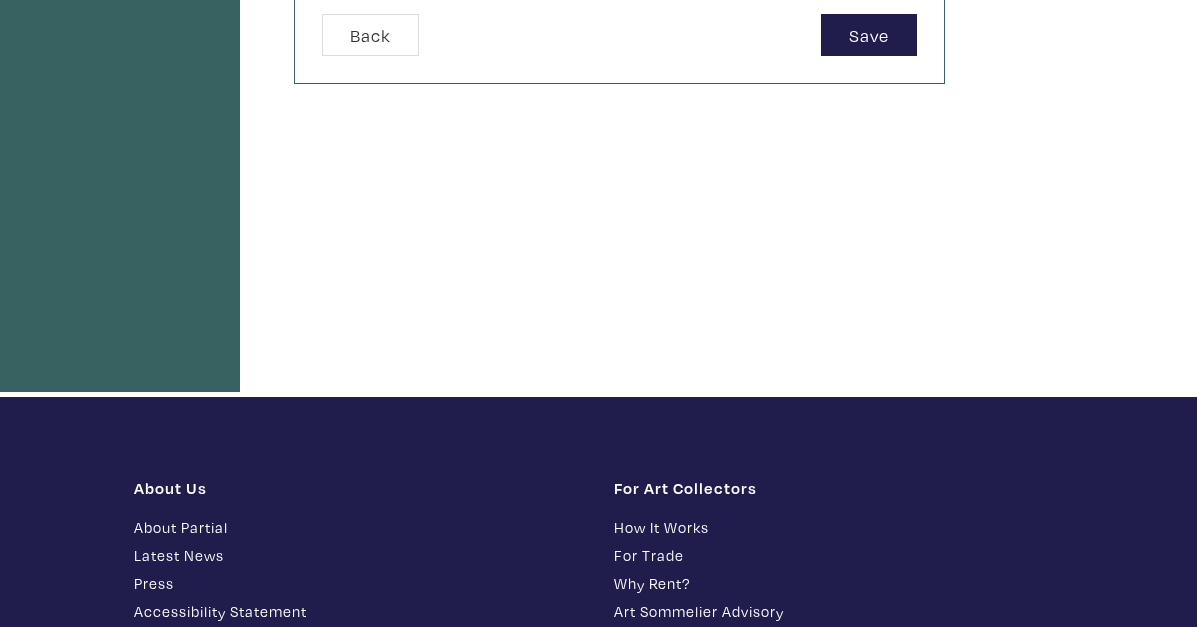 scroll, scrollTop: 818, scrollLeft: 0, axis: vertical 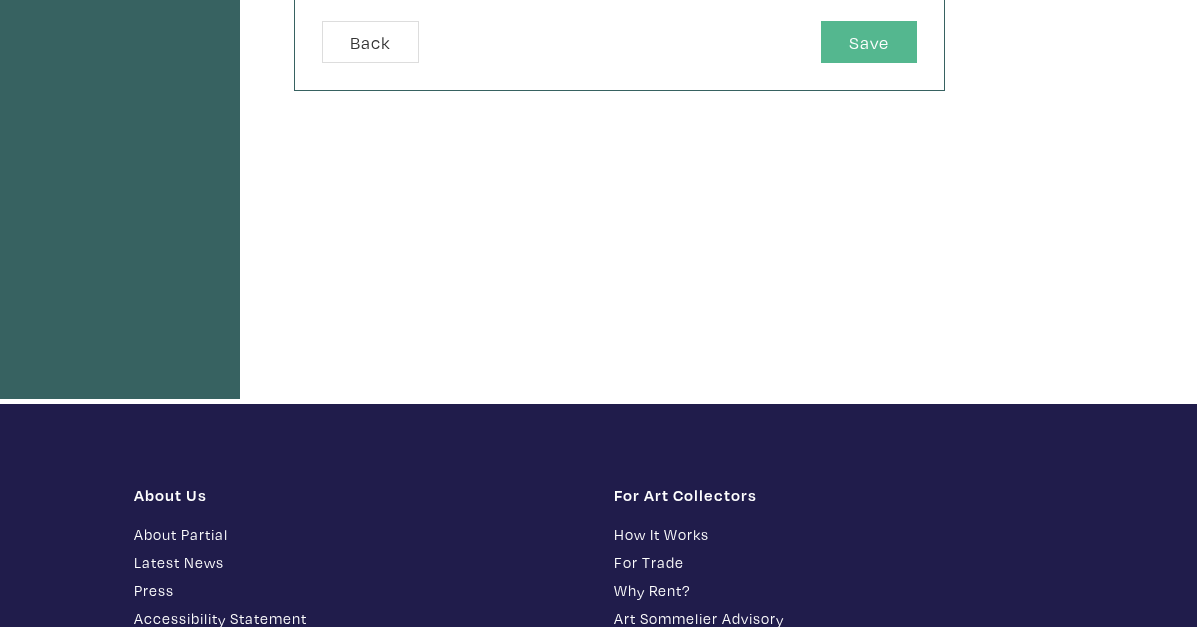 type on "150" 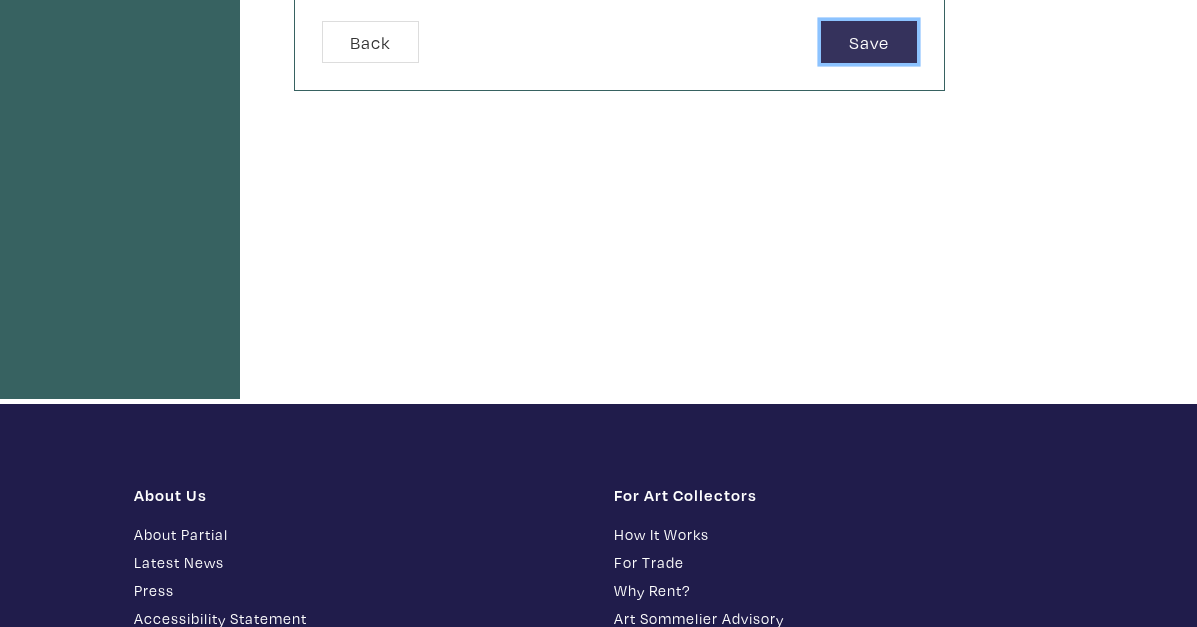 click on "Save" at bounding box center [869, 42] 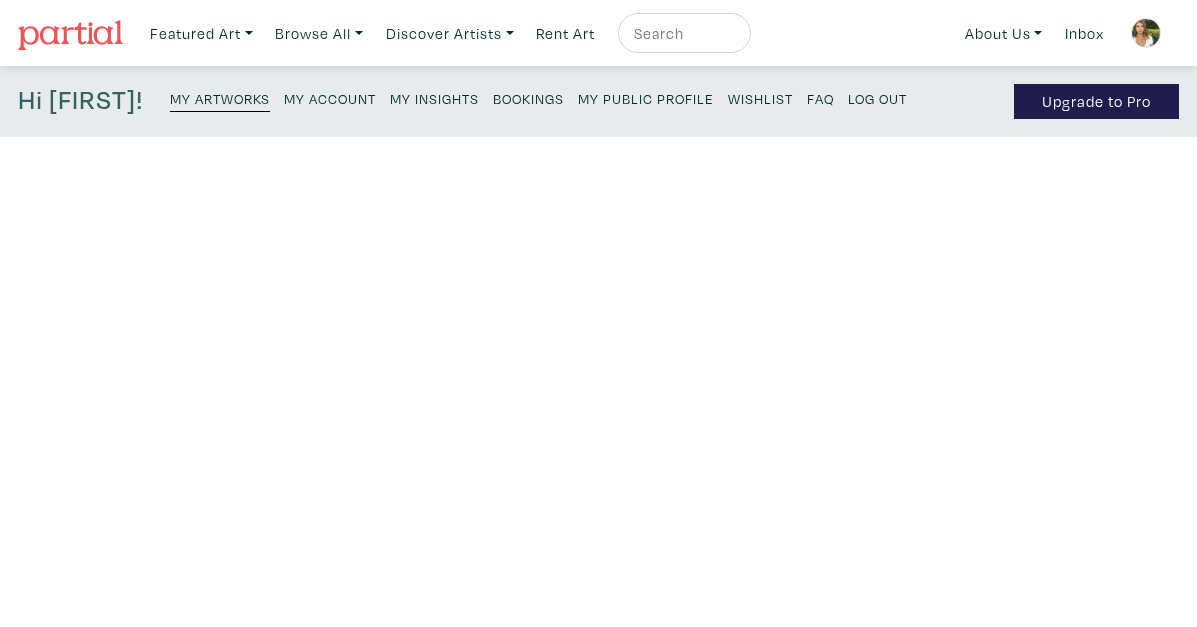 scroll, scrollTop: 0, scrollLeft: 0, axis: both 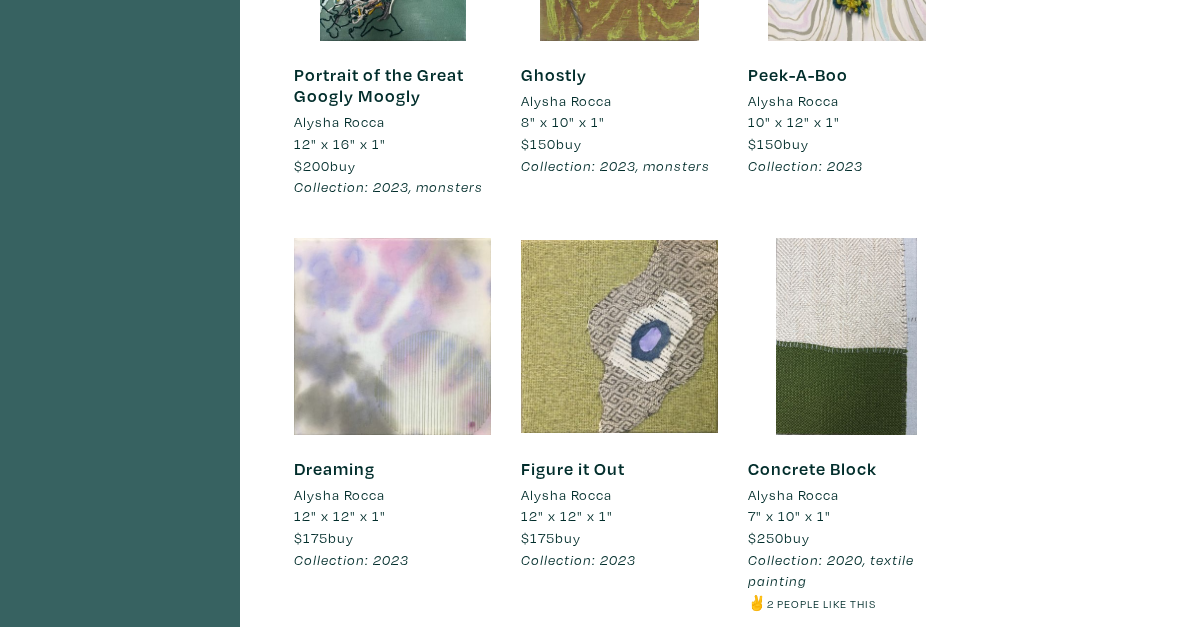 click at bounding box center [846, 336] 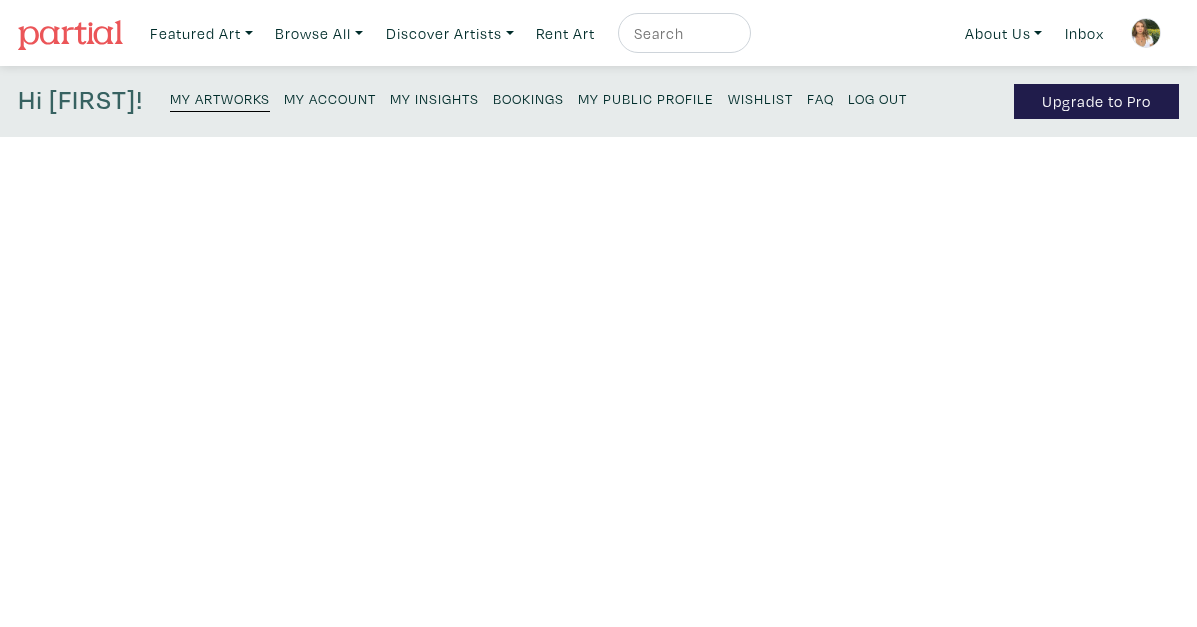 scroll, scrollTop: 0, scrollLeft: 0, axis: both 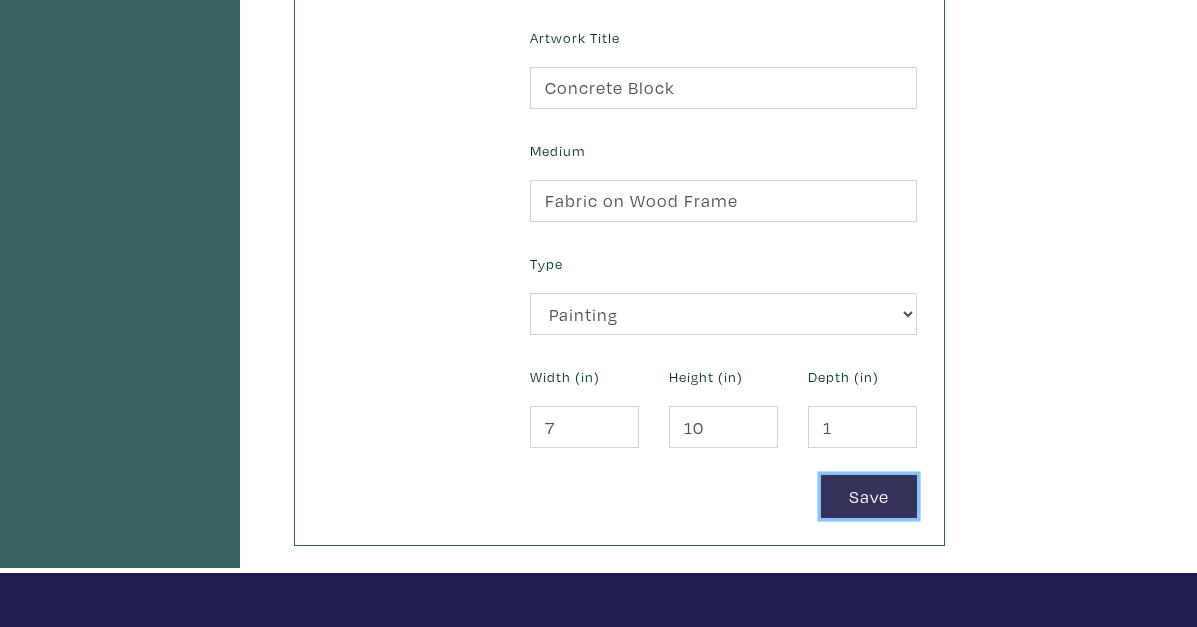 click on "Save" at bounding box center (869, 496) 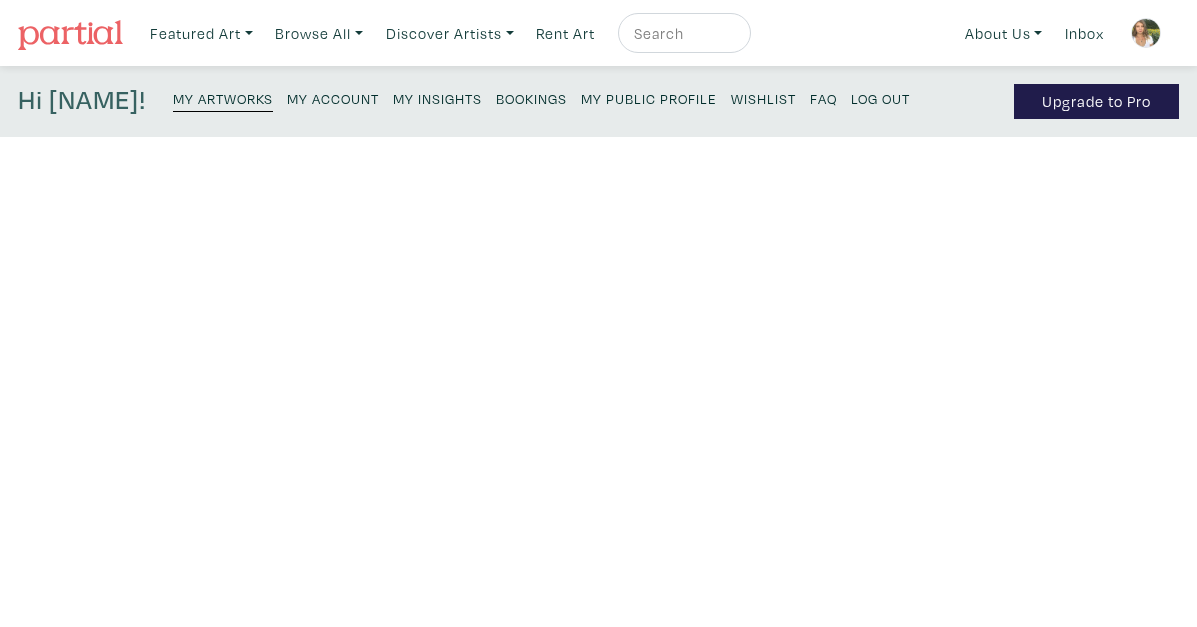 scroll, scrollTop: 0, scrollLeft: 0, axis: both 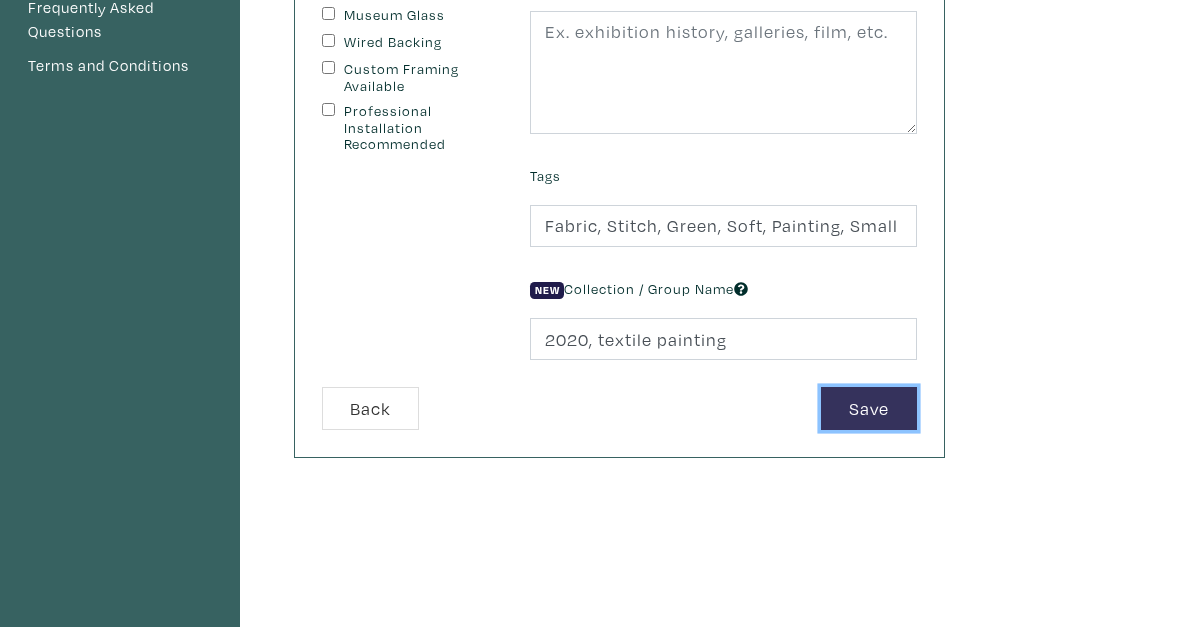 click on "Save" at bounding box center (869, 408) 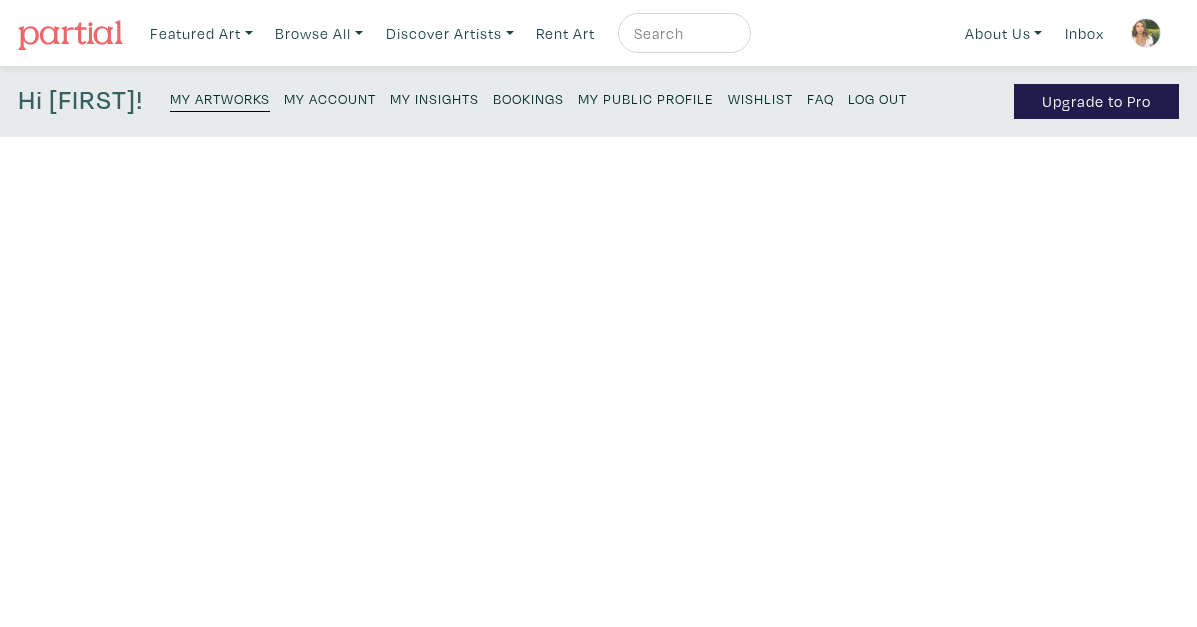 scroll, scrollTop: 0, scrollLeft: 0, axis: both 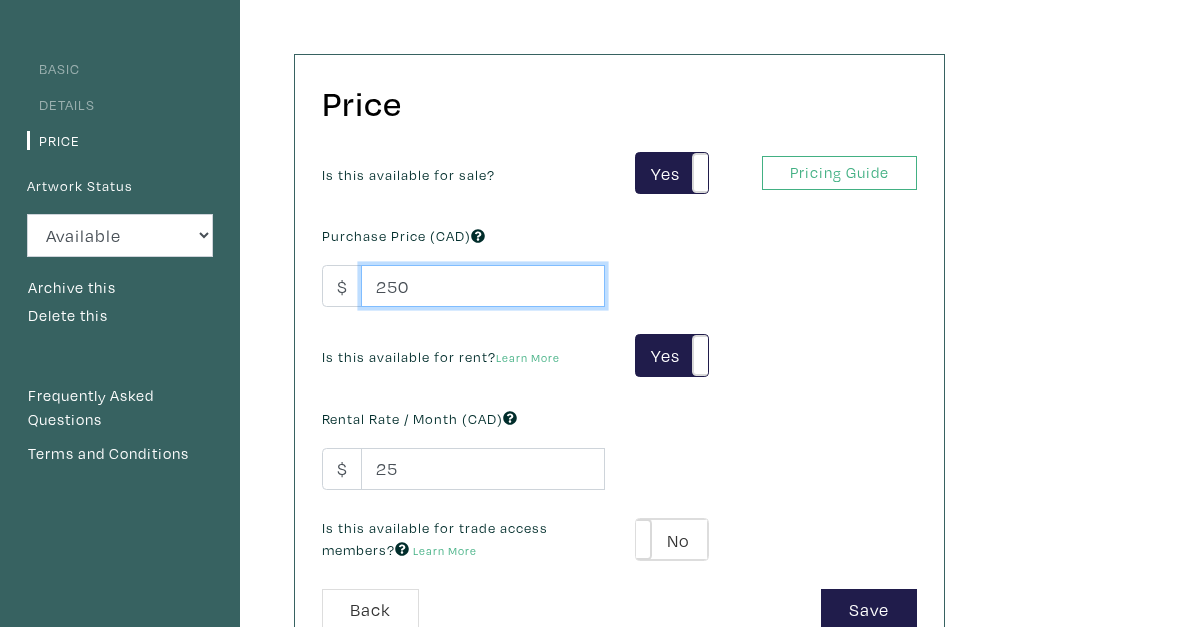 click on "250" at bounding box center [483, 286] 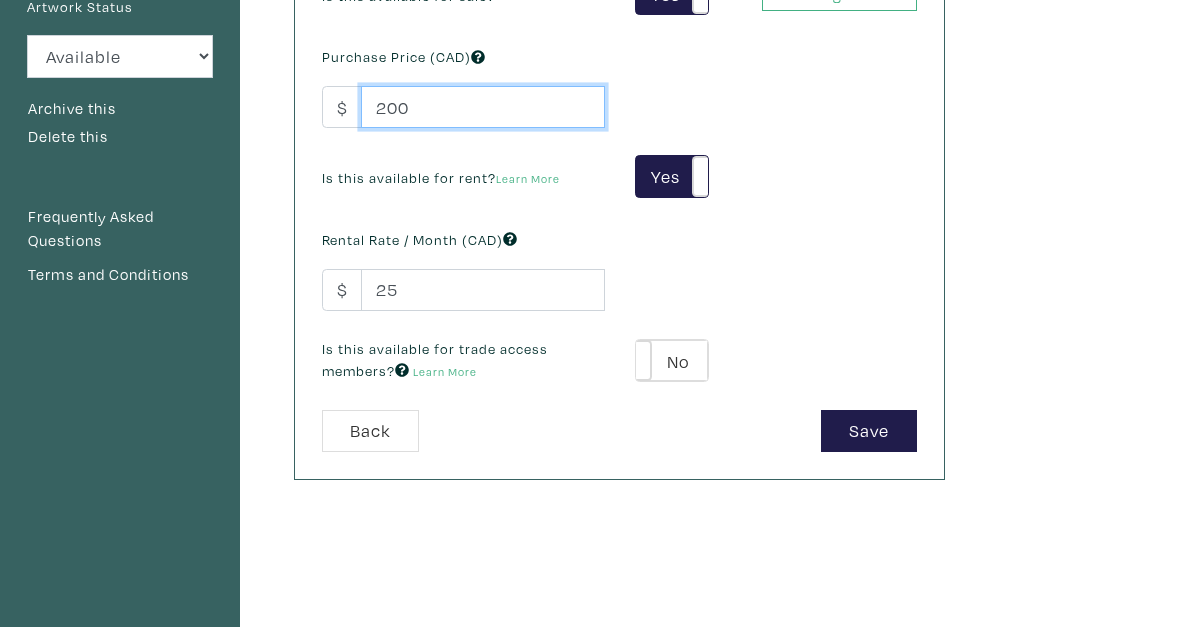 scroll, scrollTop: 329, scrollLeft: 0, axis: vertical 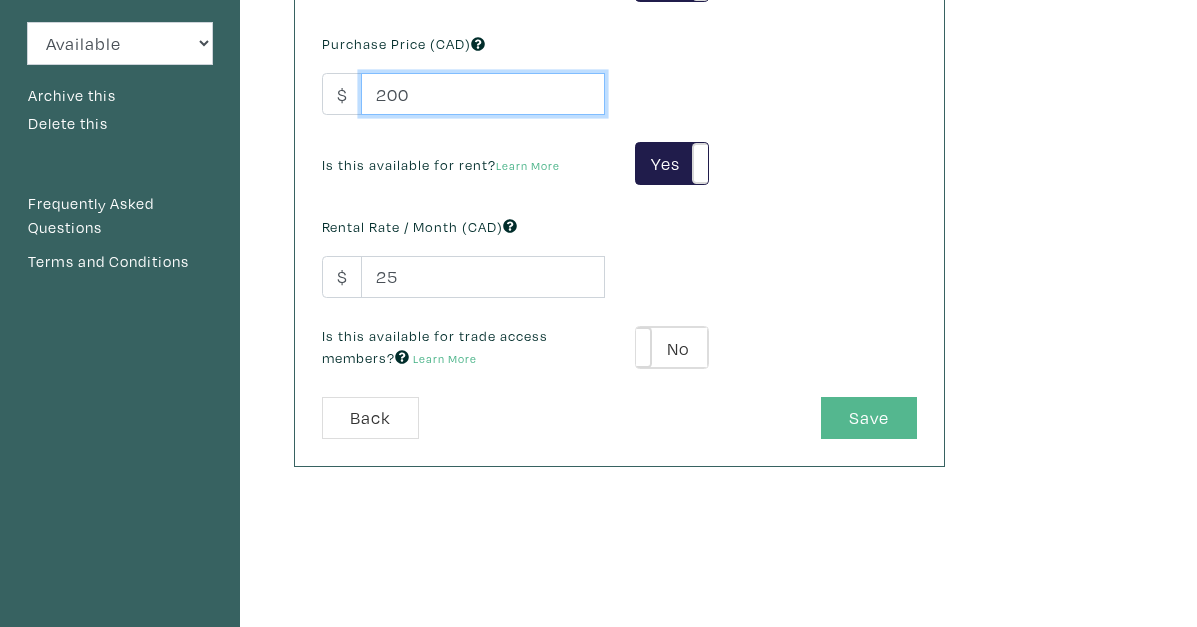 type on "200" 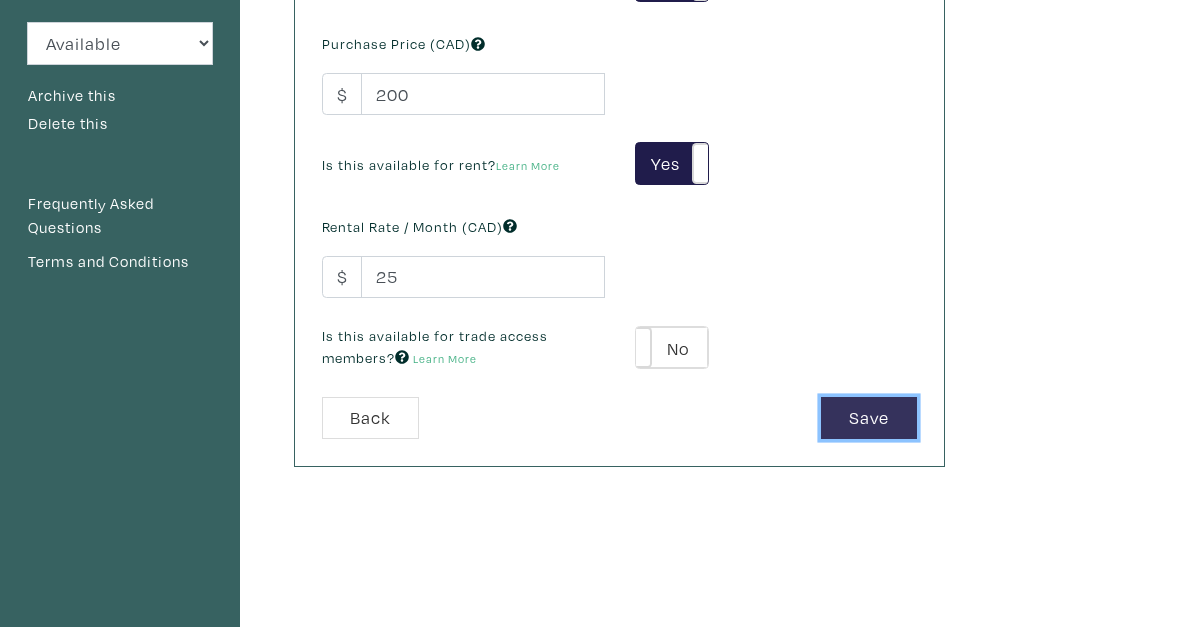 click on "Save" at bounding box center [869, 418] 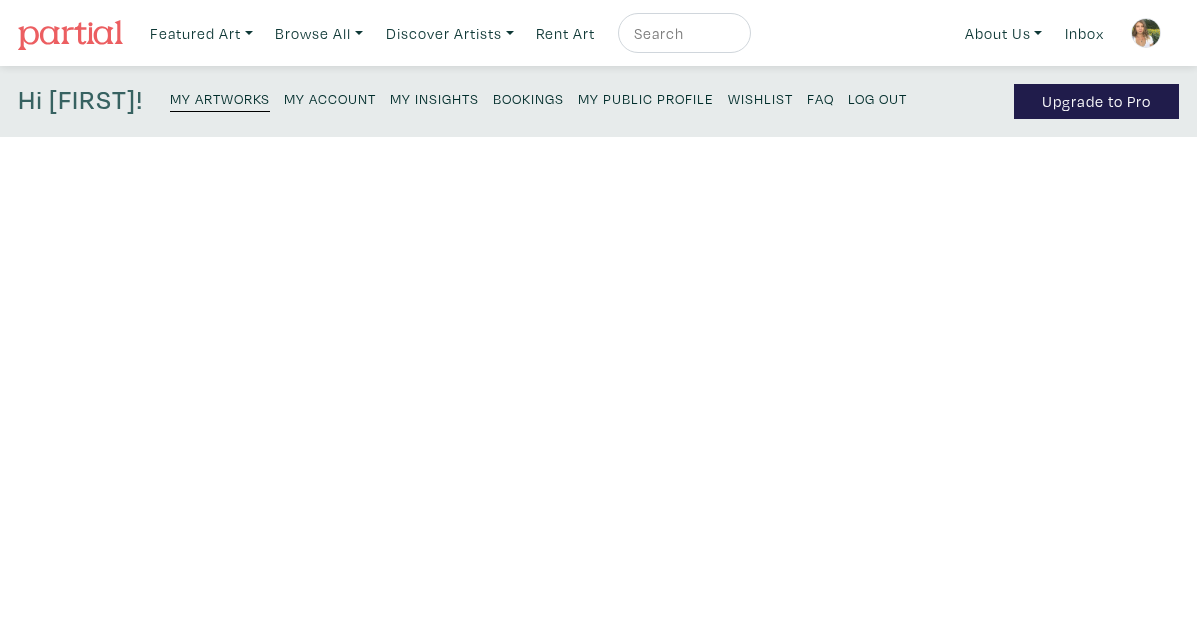 scroll, scrollTop: 0, scrollLeft: 0, axis: both 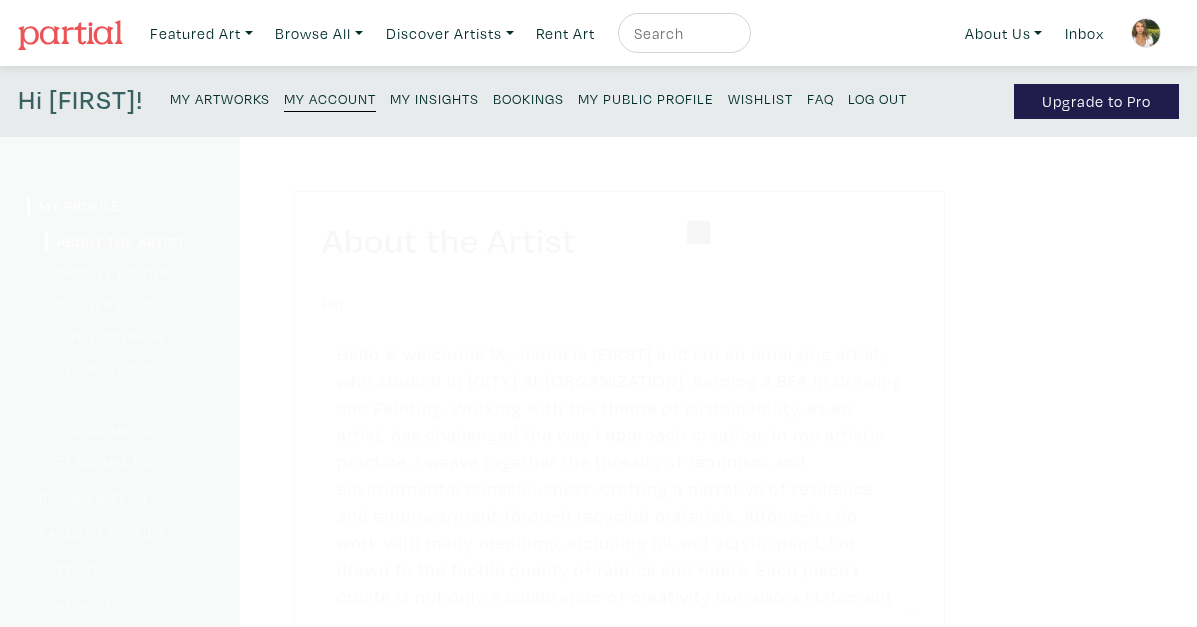 click on "My Public Profile" at bounding box center [646, 98] 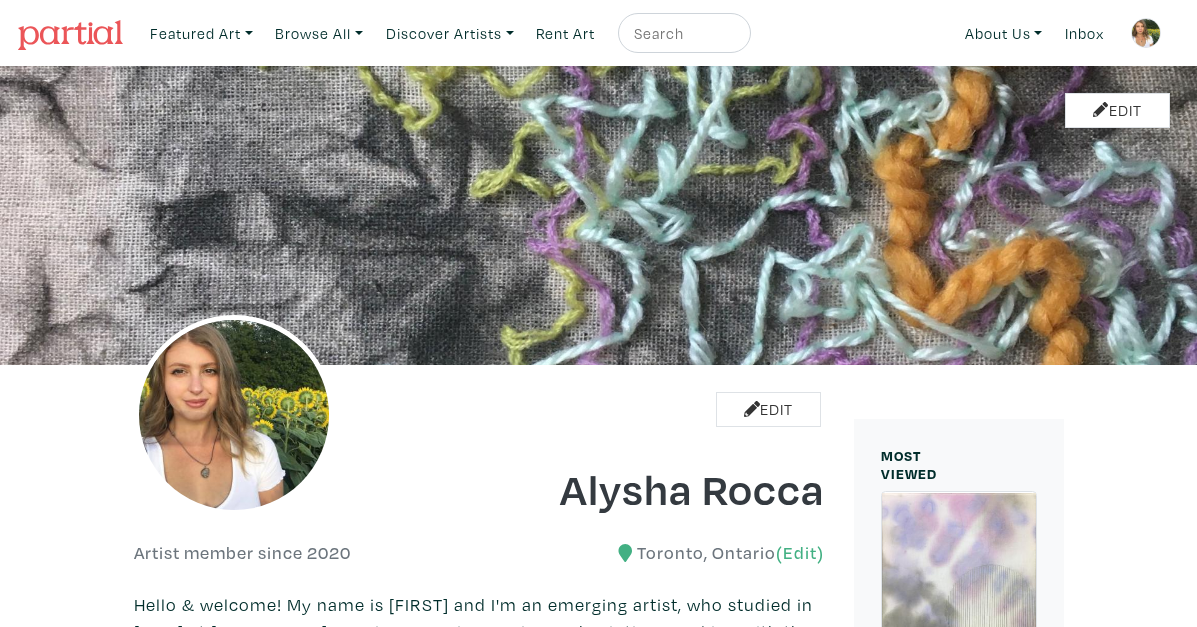 scroll, scrollTop: 386, scrollLeft: 0, axis: vertical 